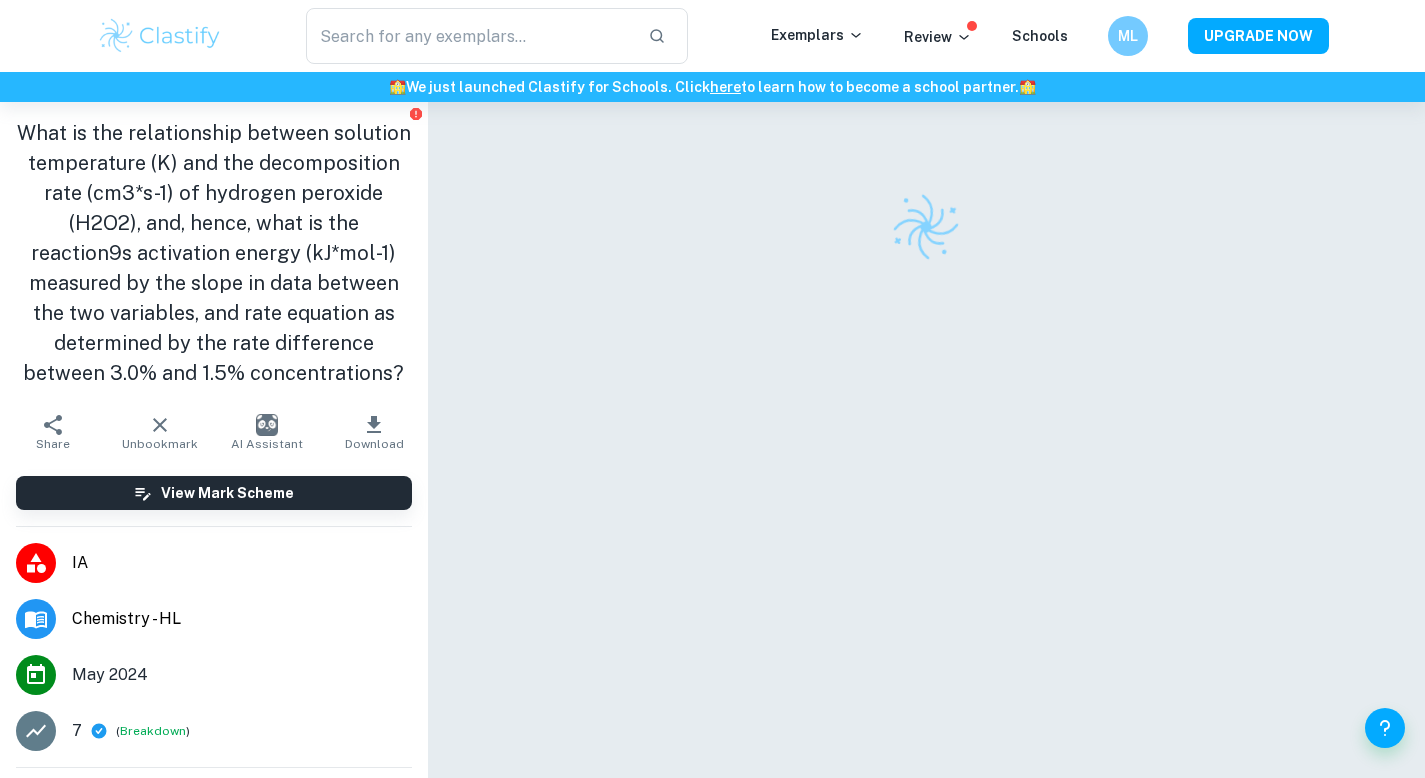 scroll, scrollTop: 0, scrollLeft: 0, axis: both 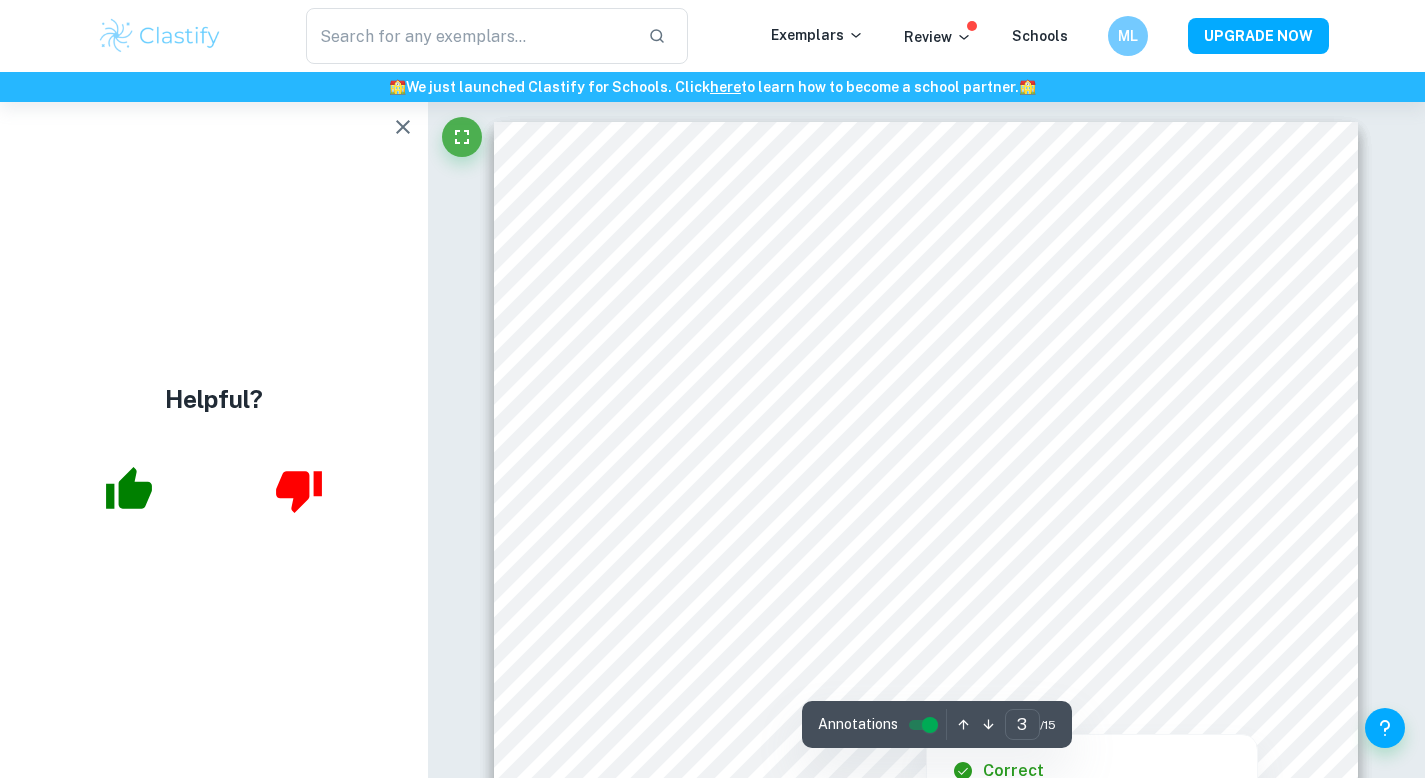 type on "3" 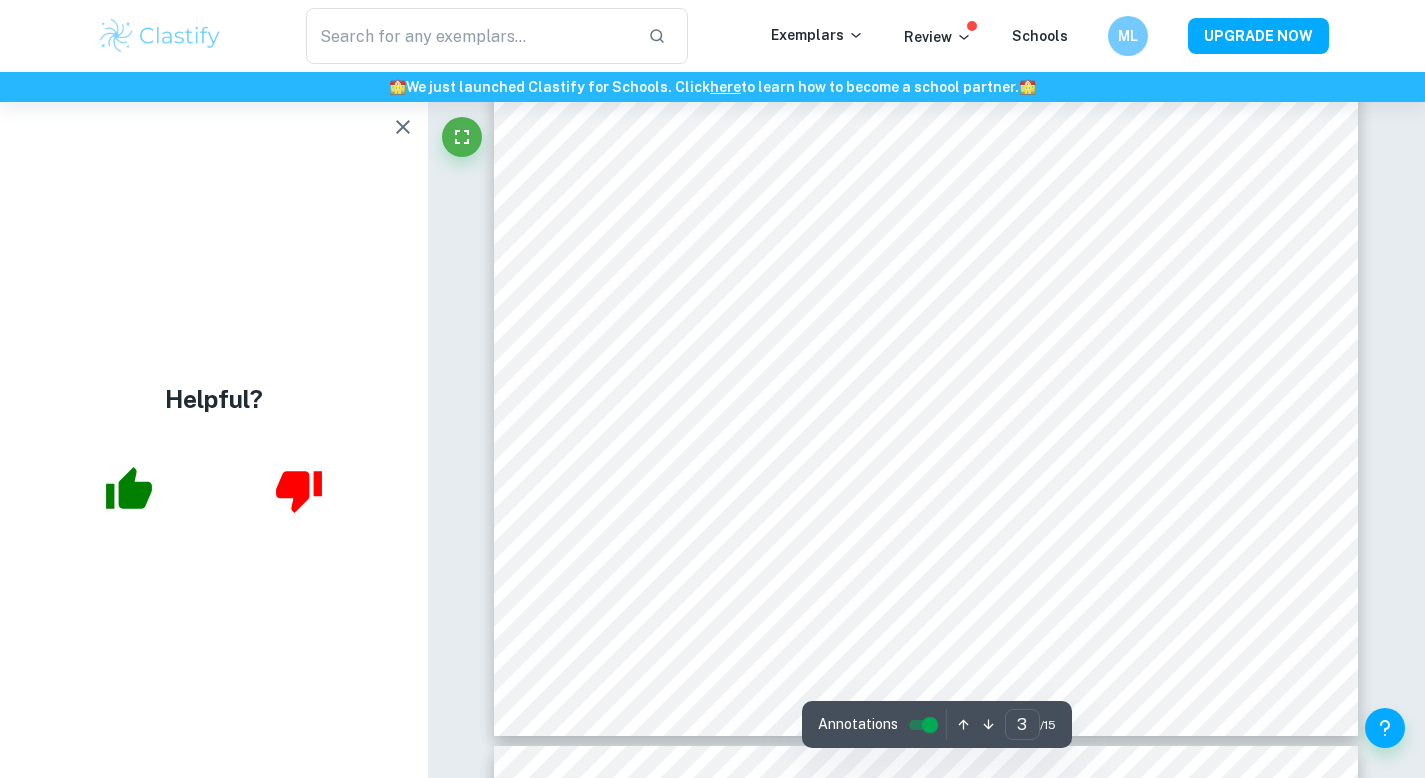 scroll, scrollTop: 3038, scrollLeft: 0, axis: vertical 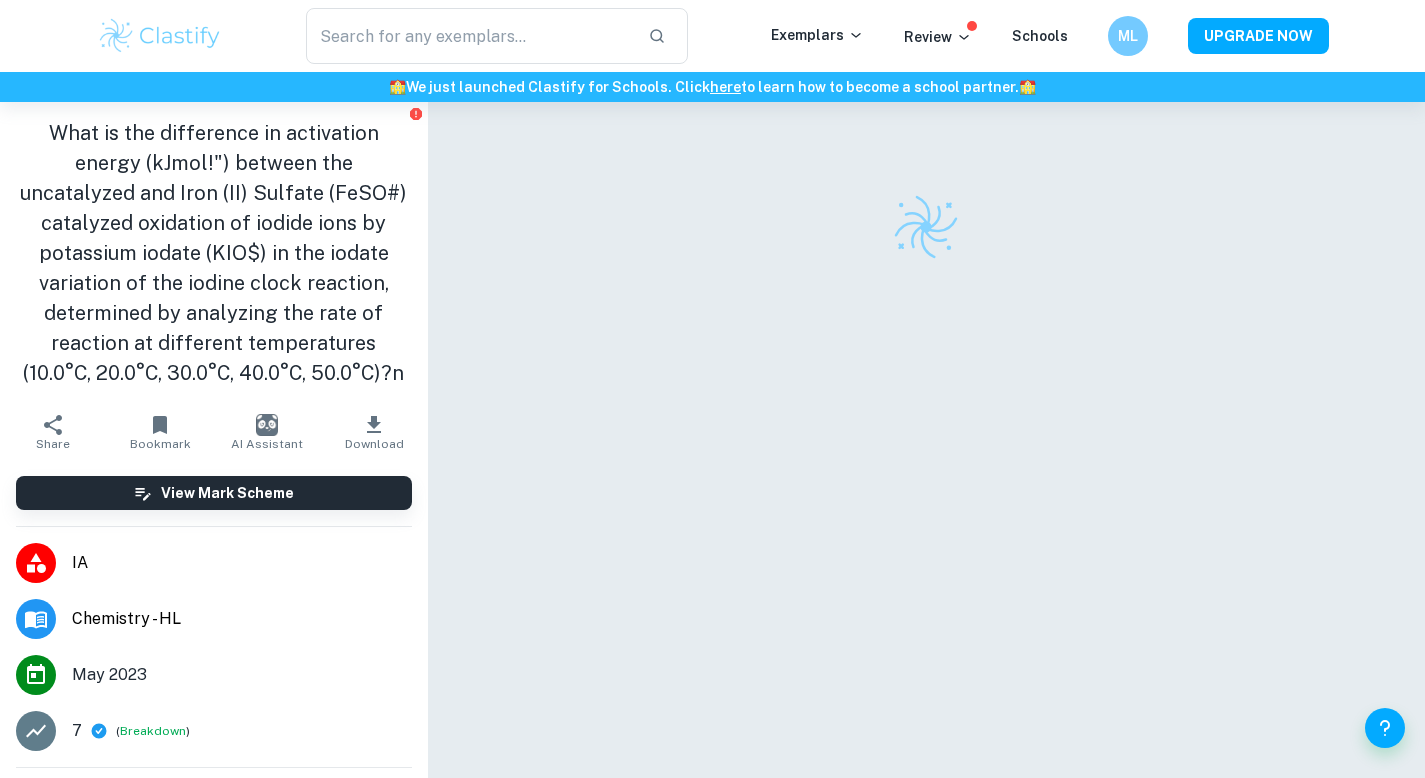 checkbox on "true" 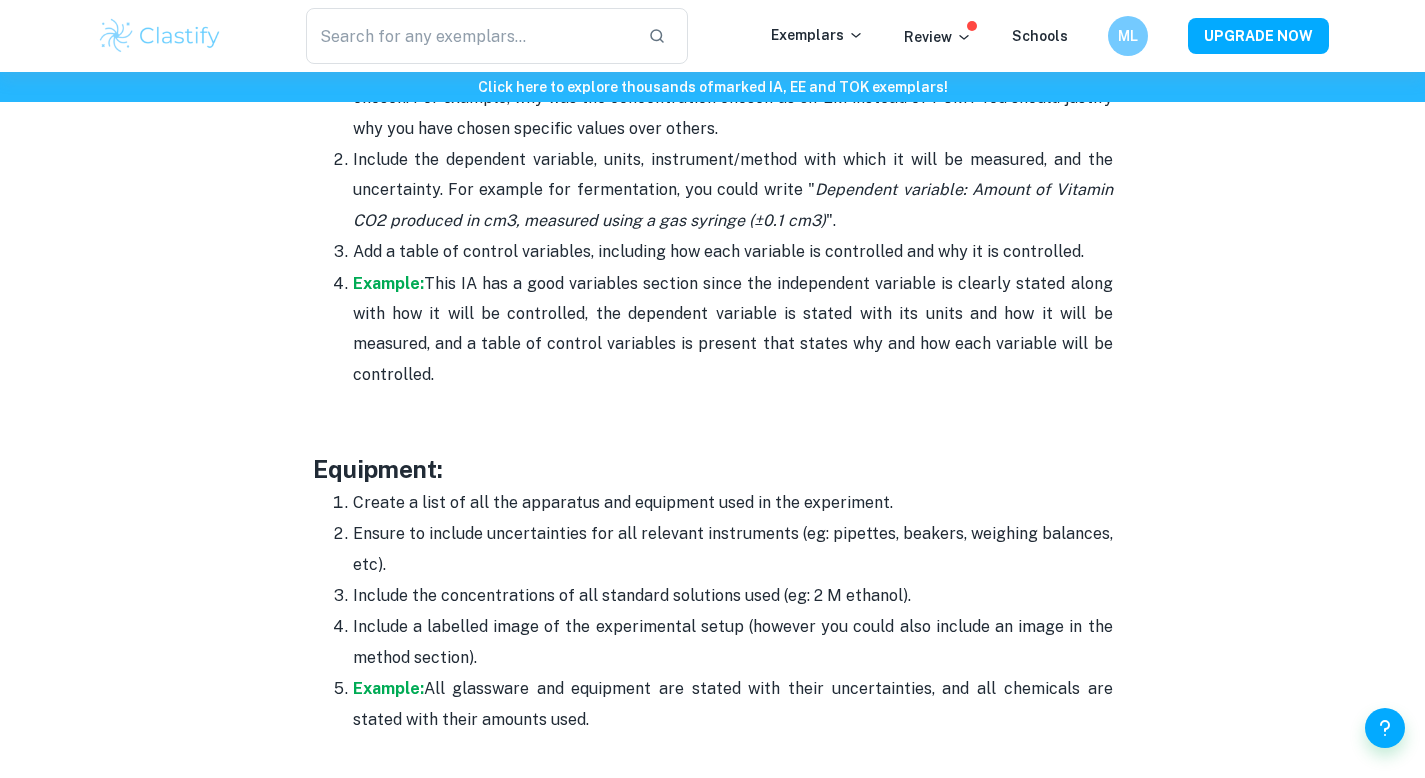 scroll, scrollTop: 3376, scrollLeft: 0, axis: vertical 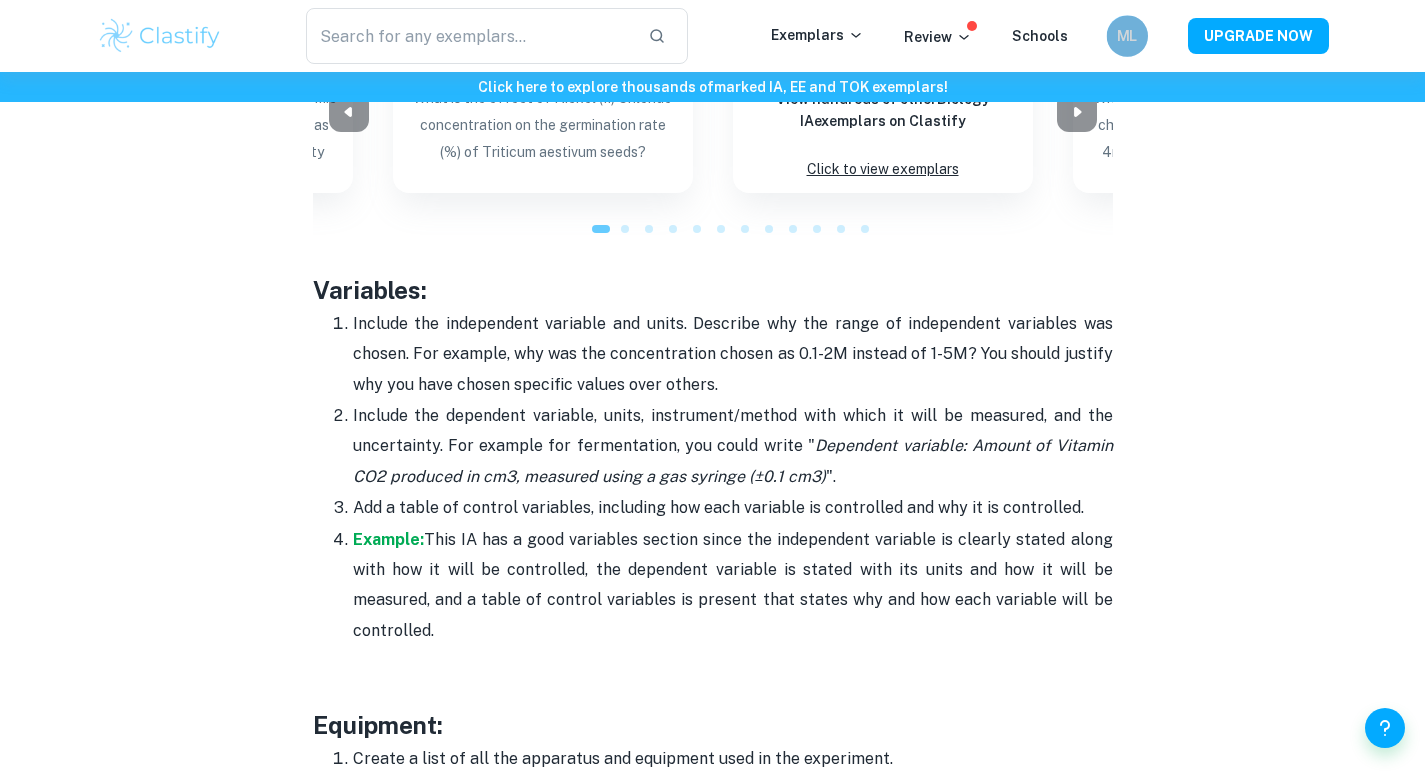 click on "ML" at bounding box center (1127, 36) 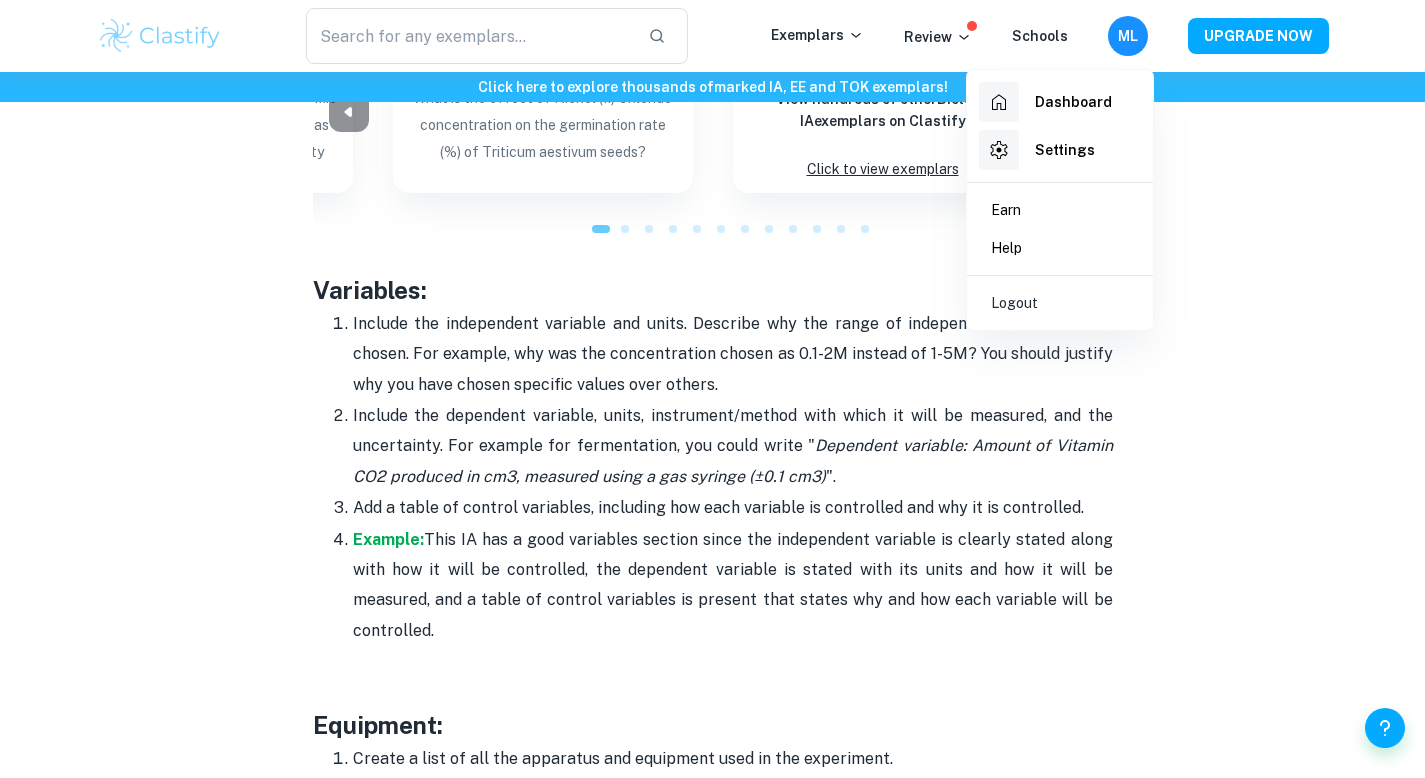 click at bounding box center (712, 389) 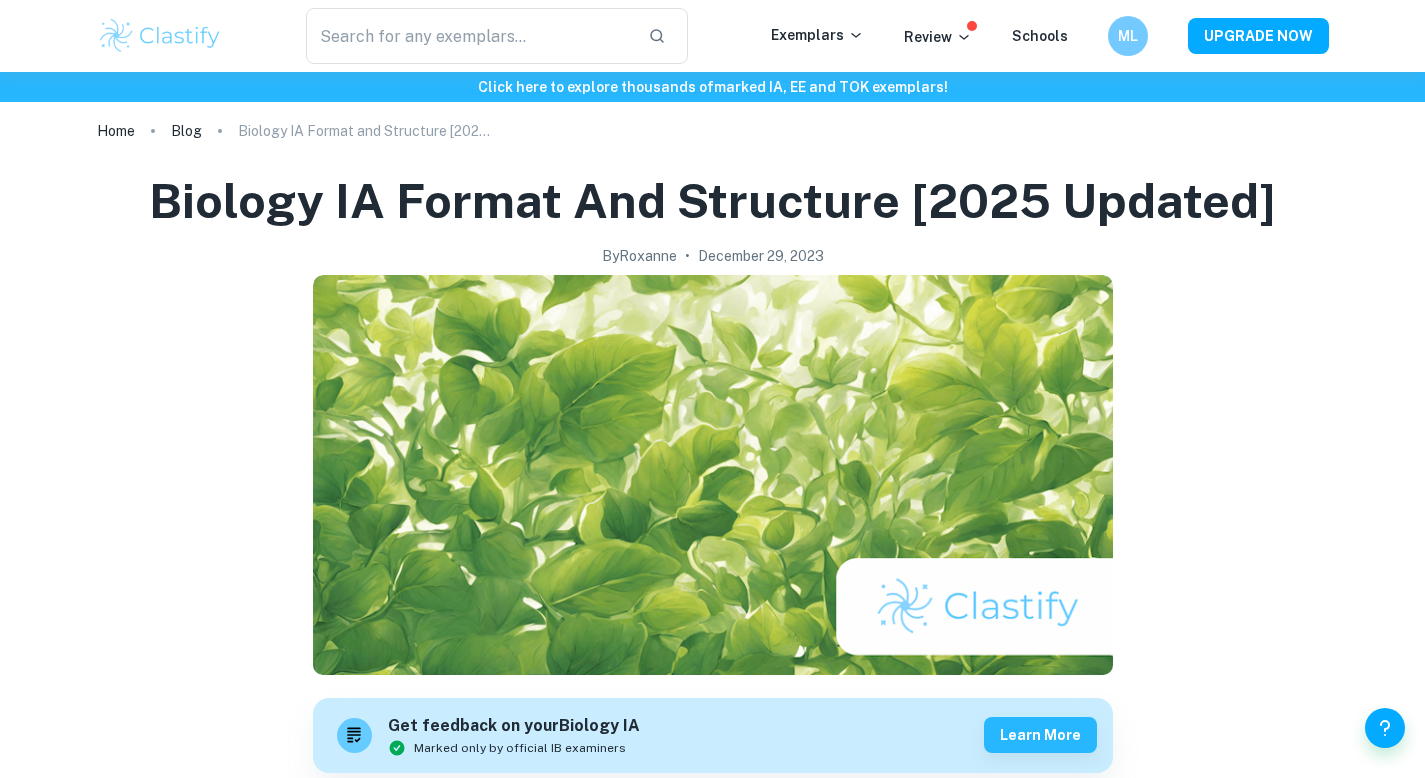scroll, scrollTop: 0, scrollLeft: 0, axis: both 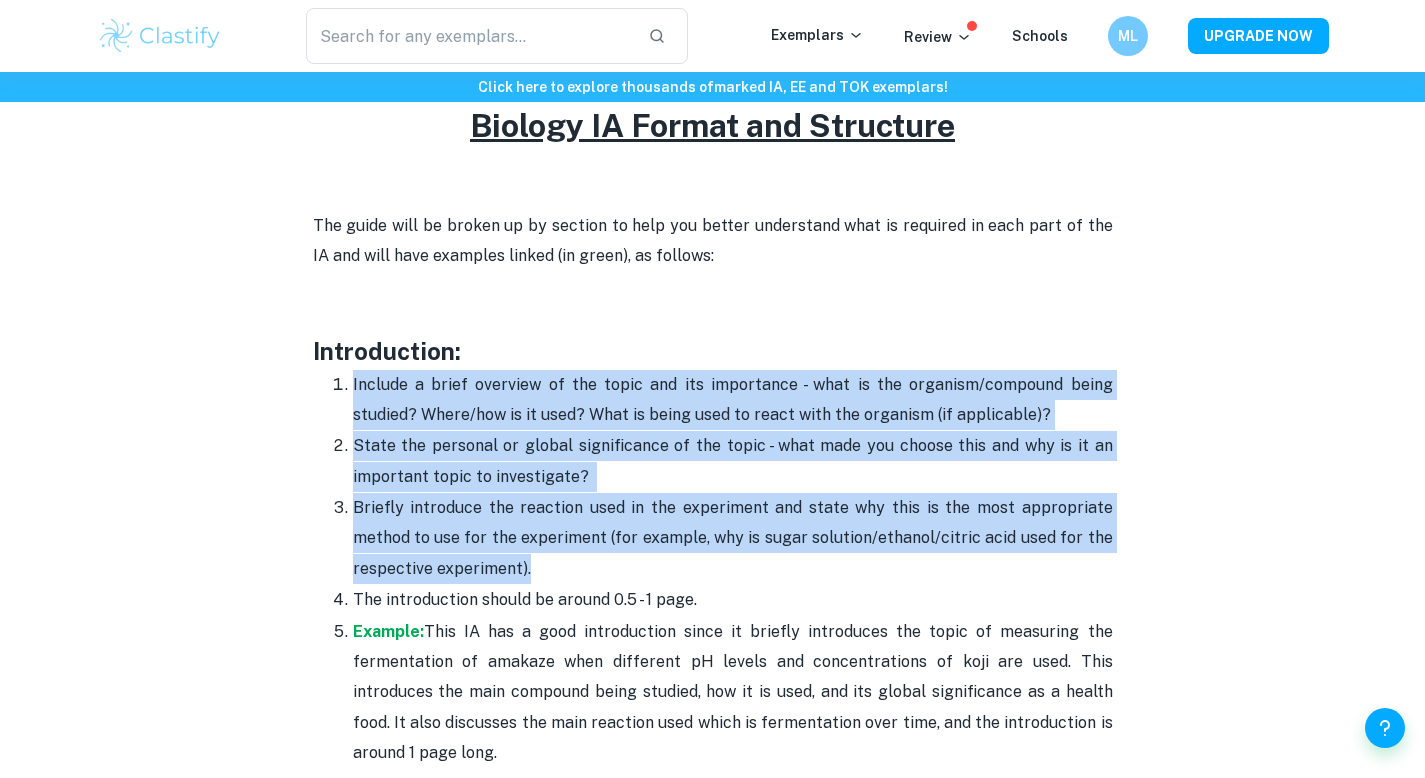 drag, startPoint x: 352, startPoint y: 382, endPoint x: 560, endPoint y: 567, distance: 278.36847 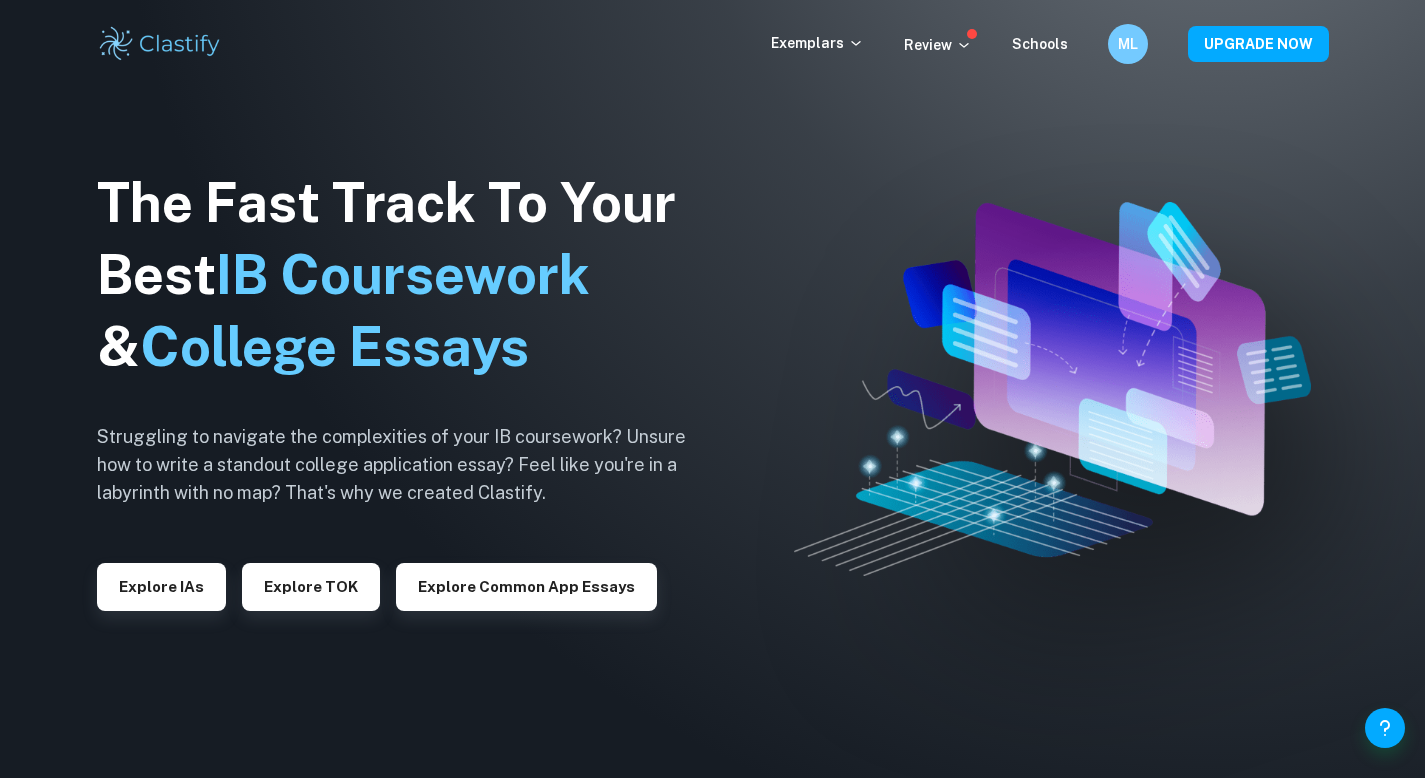 scroll, scrollTop: 0, scrollLeft: 0, axis: both 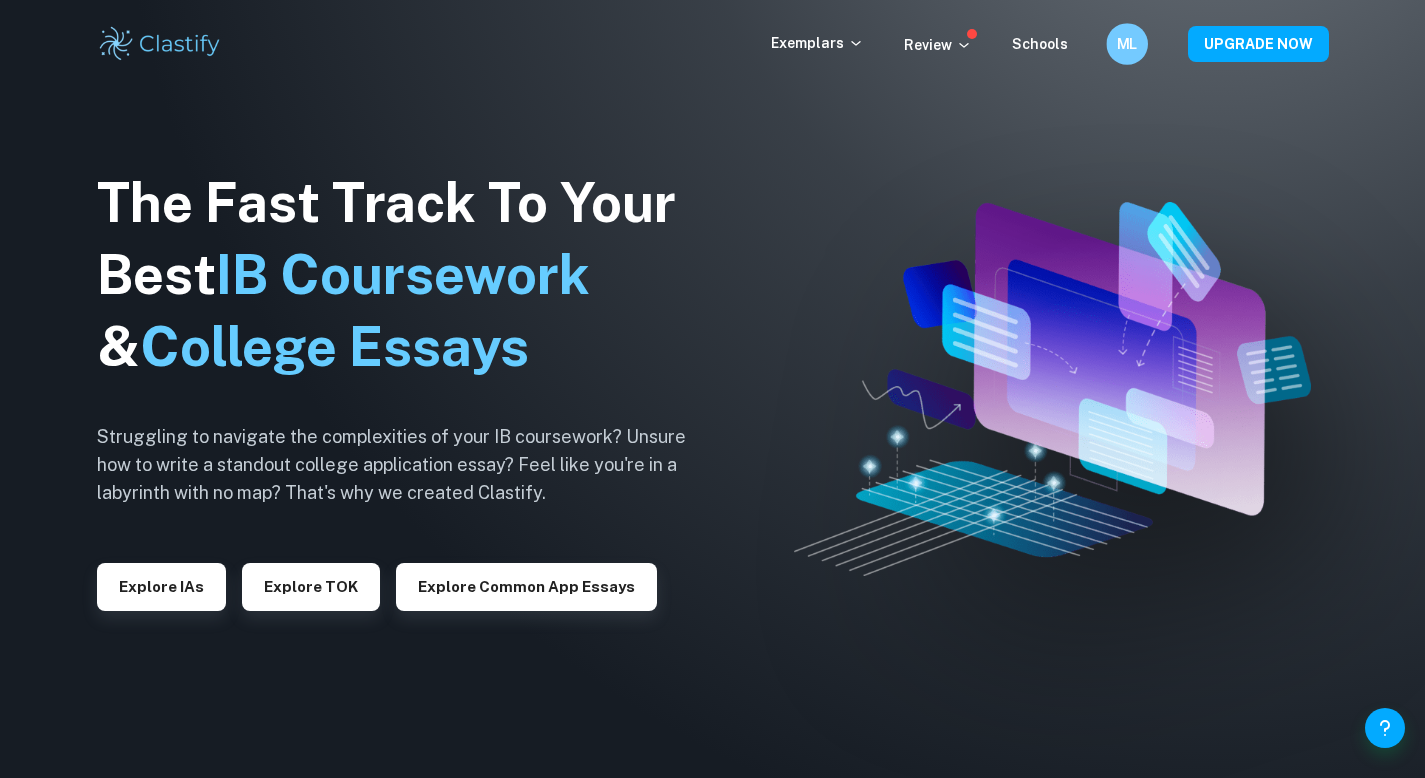 click on "ML" at bounding box center [1127, 44] 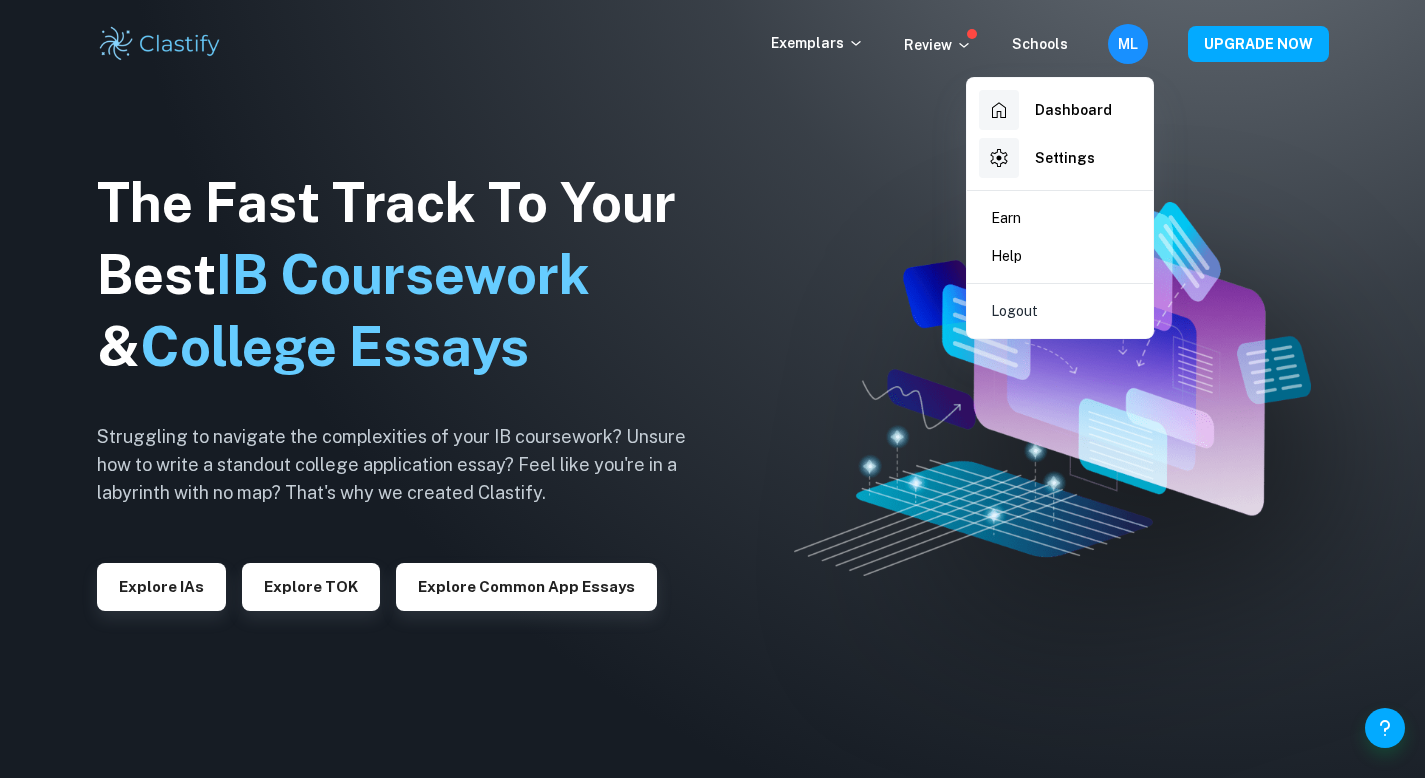 click on "Dashboard" at bounding box center (1073, 110) 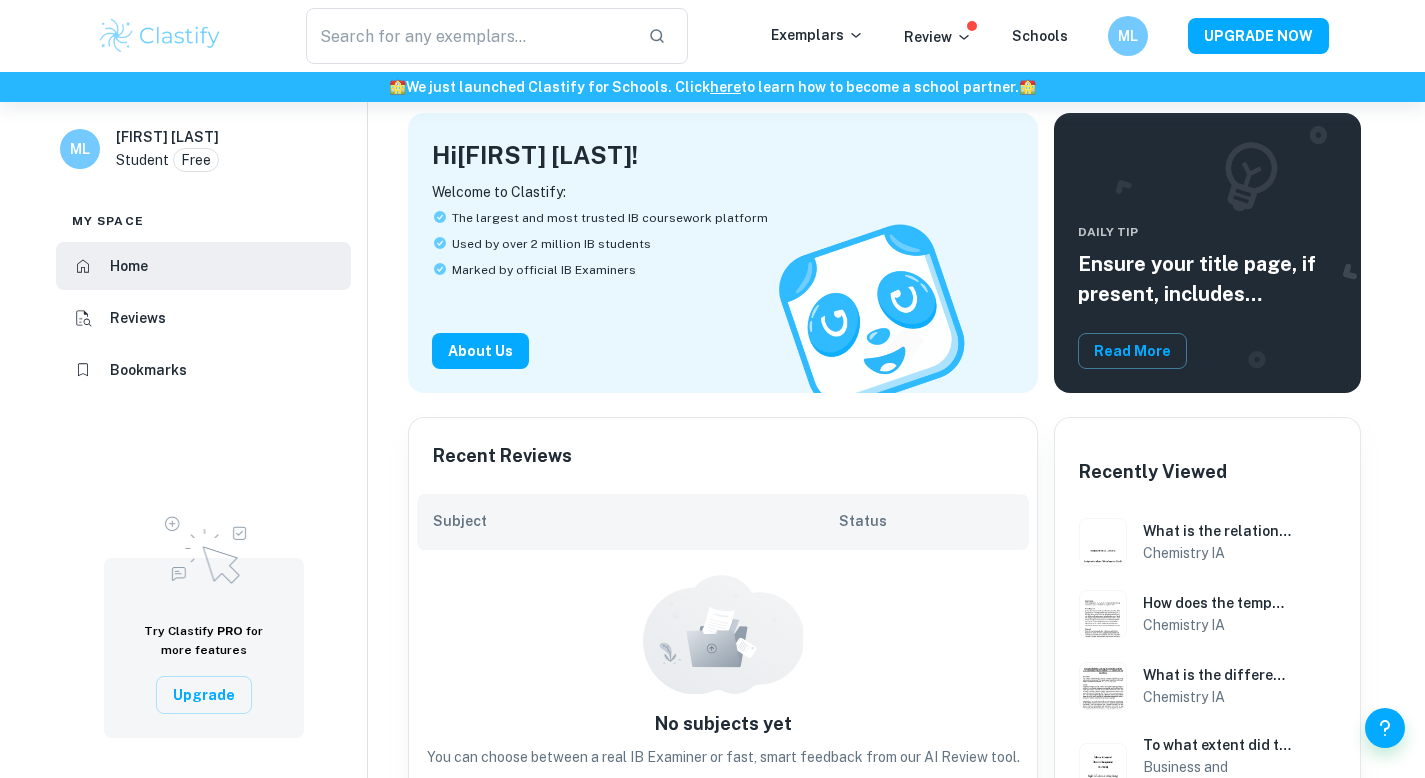 scroll, scrollTop: 102, scrollLeft: 0, axis: vertical 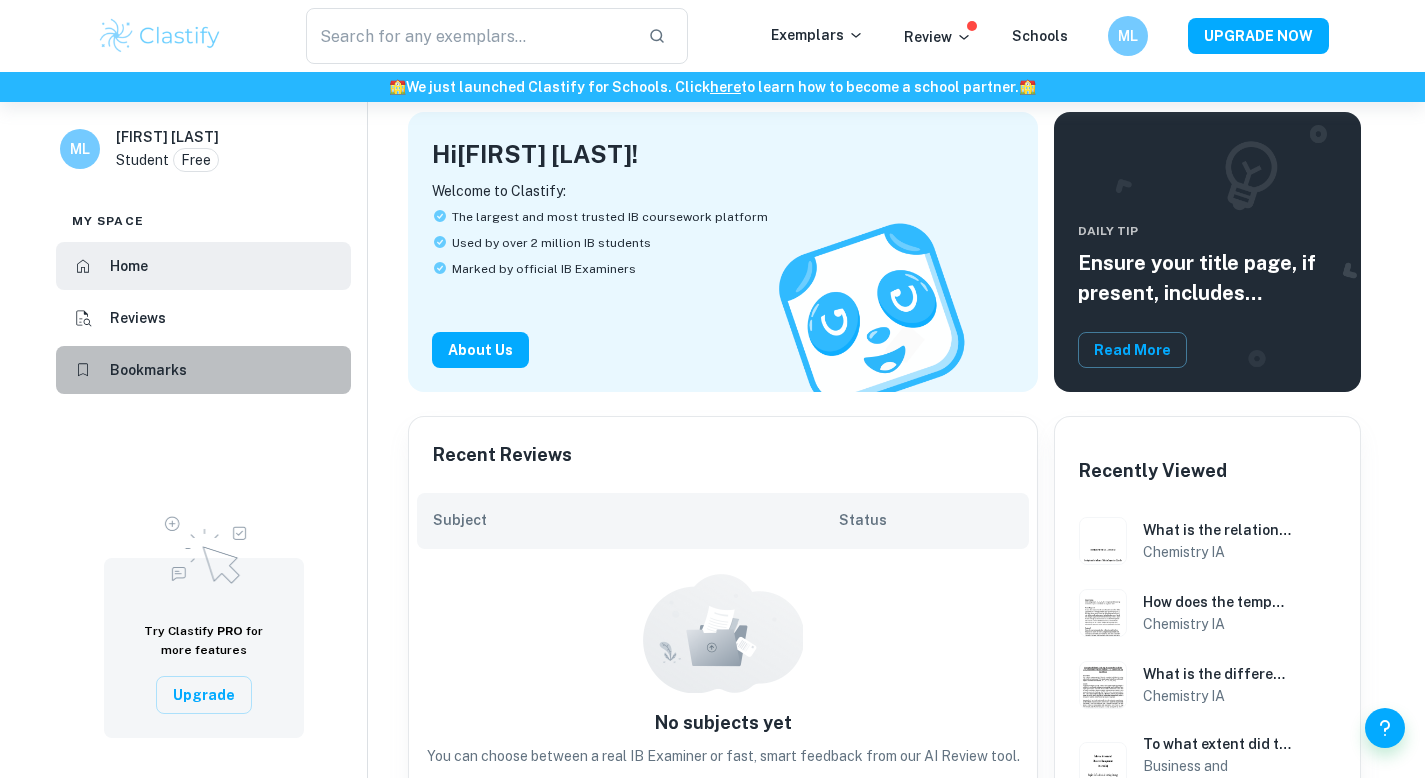 click on "Bookmarks" at bounding box center (203, 370) 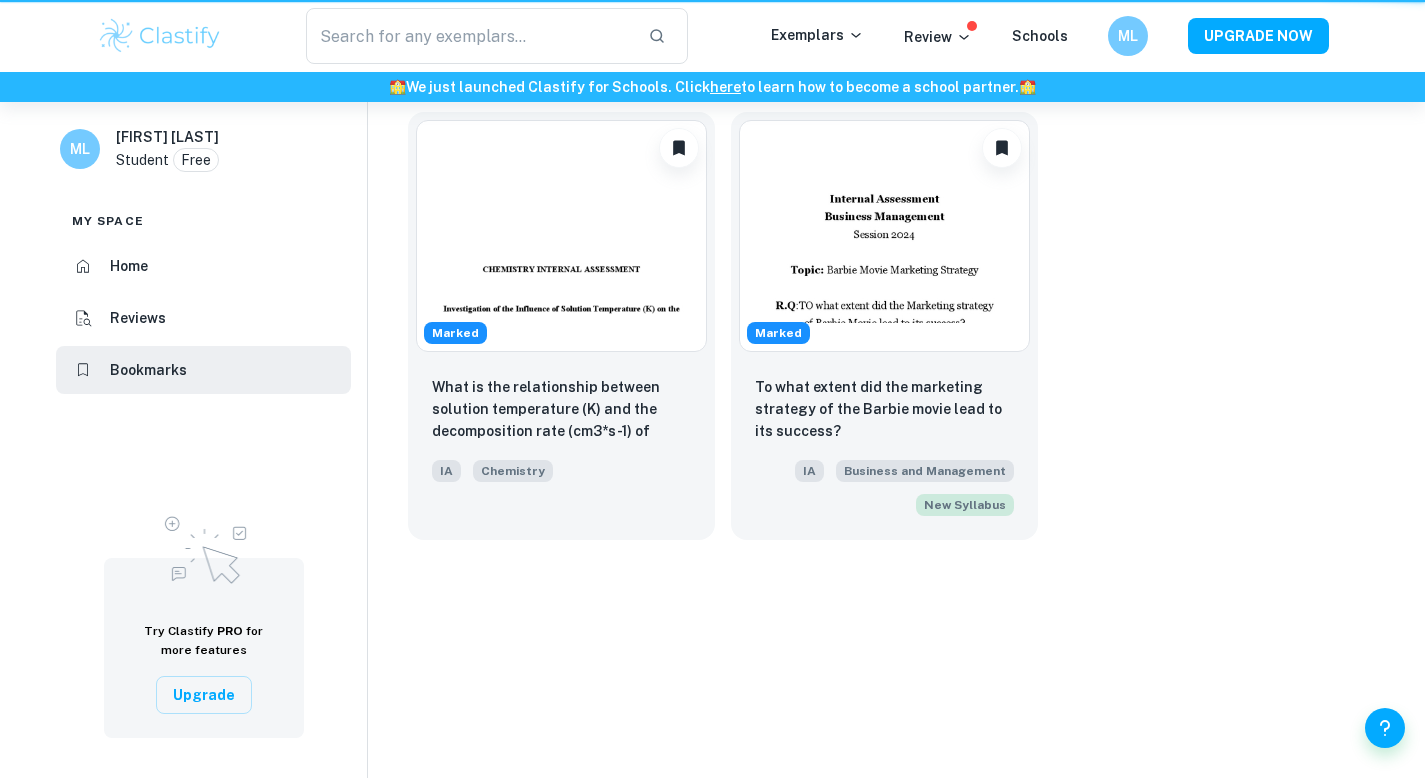 scroll, scrollTop: 0, scrollLeft: 0, axis: both 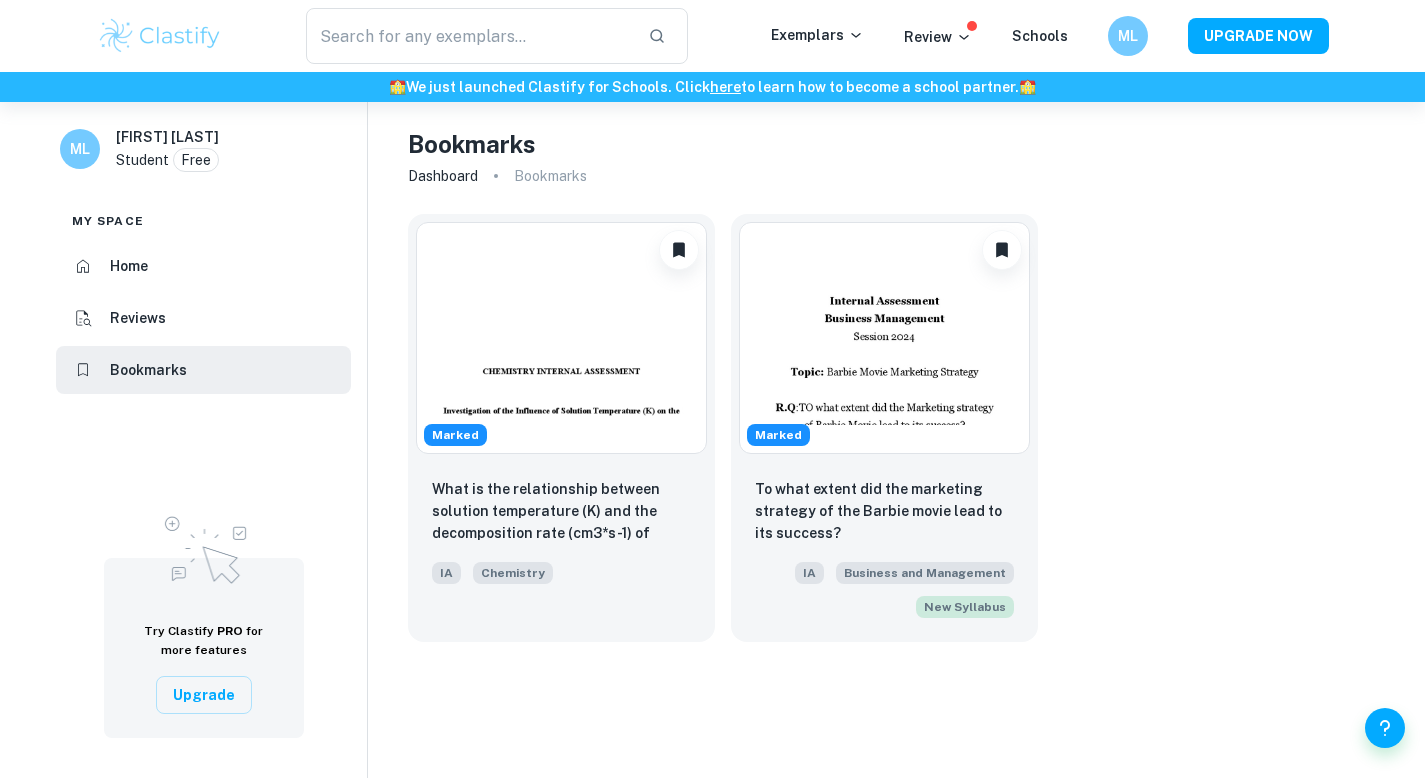 click on "Exemplars" at bounding box center (837, 36) 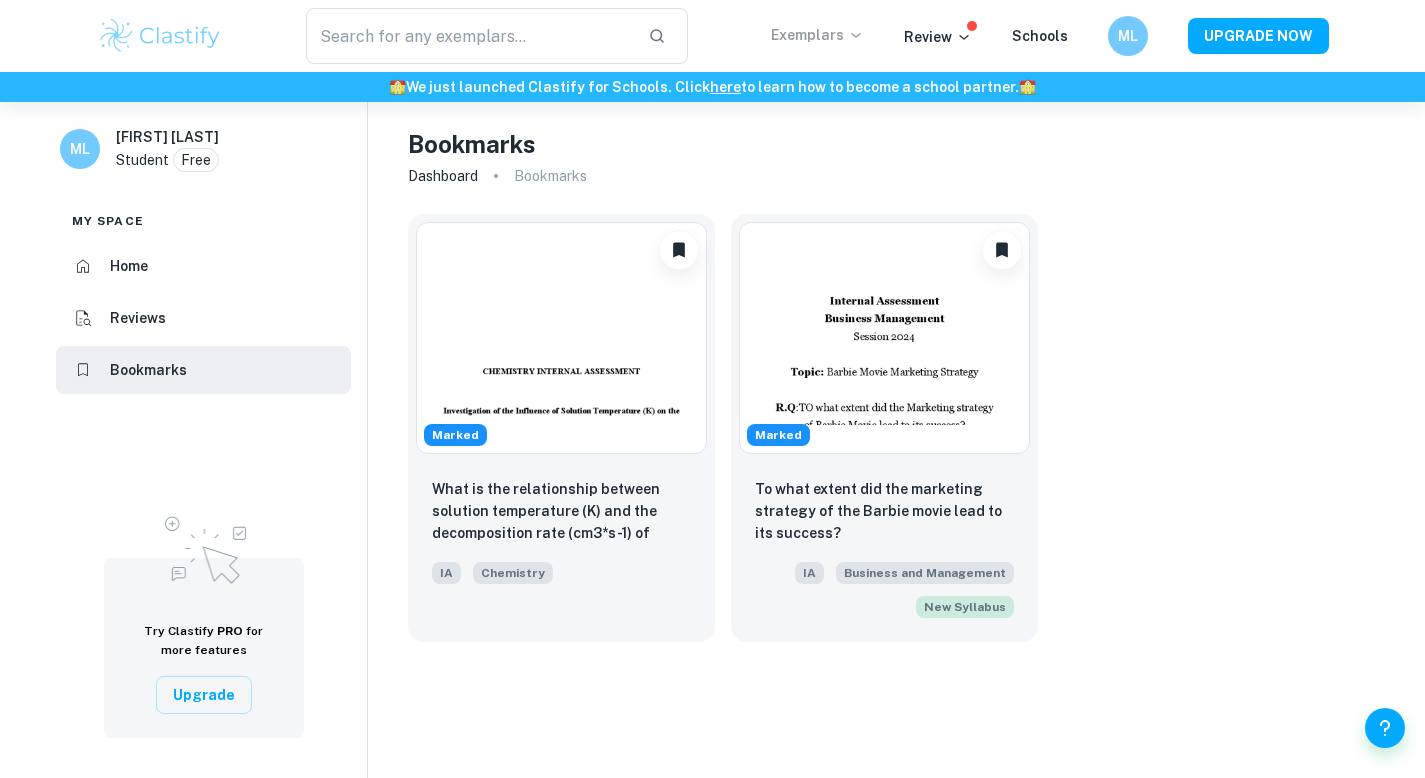 click on "Exemplars" at bounding box center (817, 35) 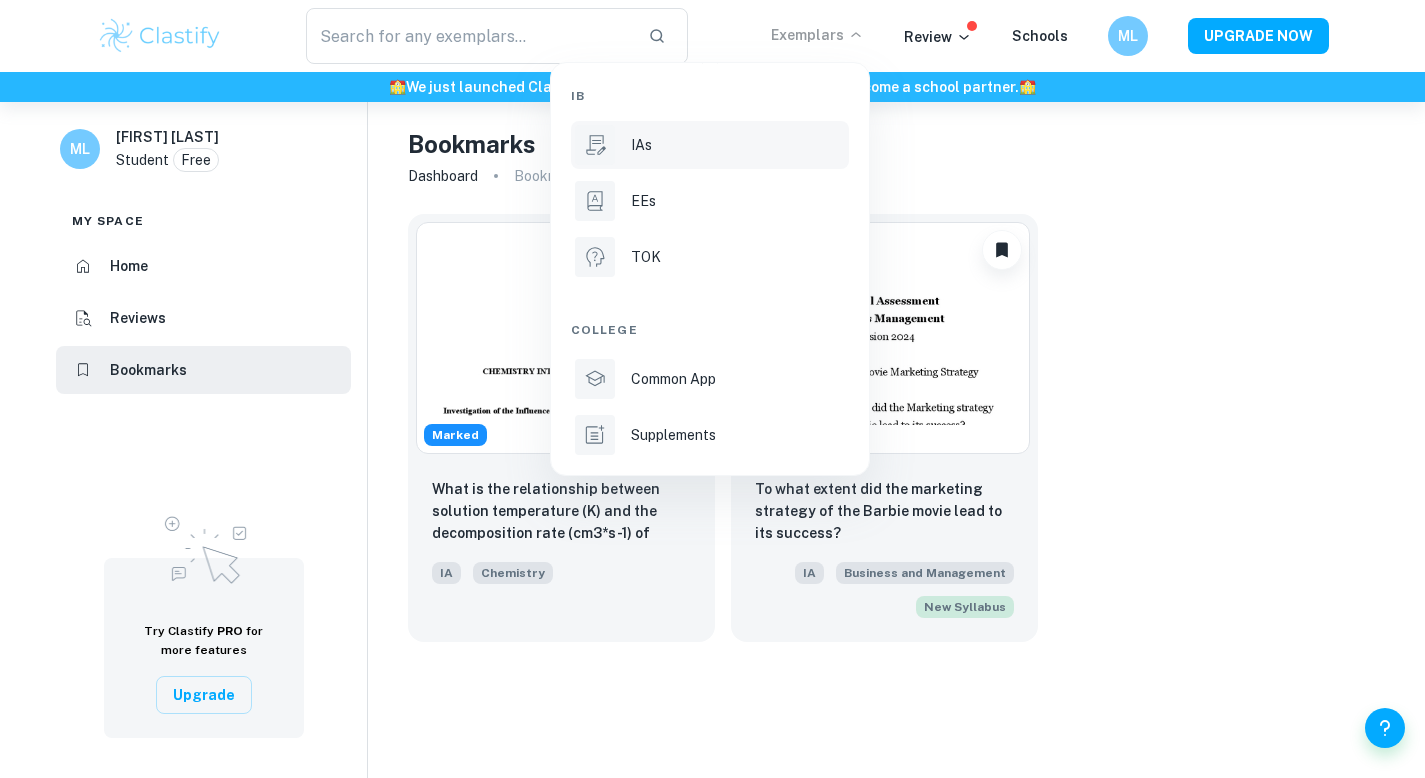 click on "IAs" at bounding box center [710, 145] 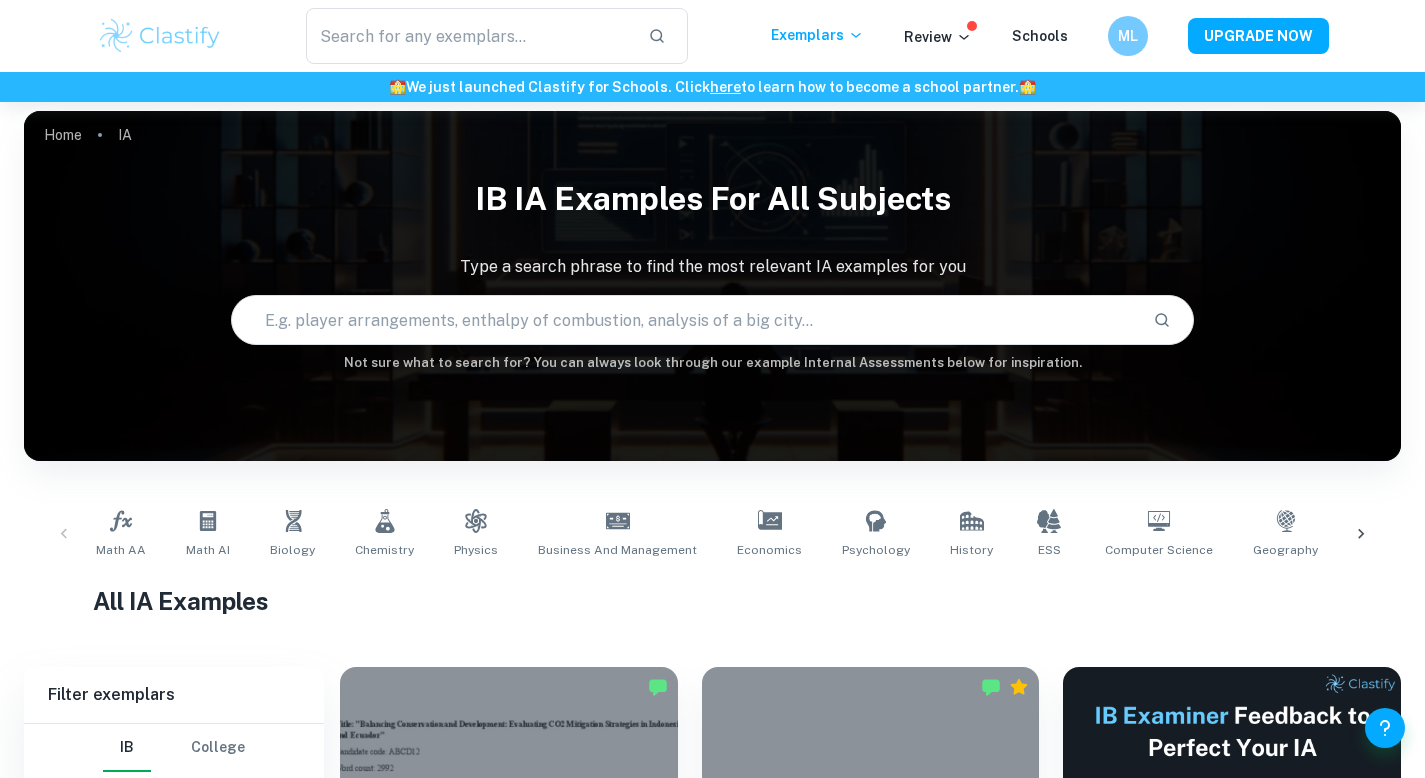 scroll, scrollTop: 82, scrollLeft: 0, axis: vertical 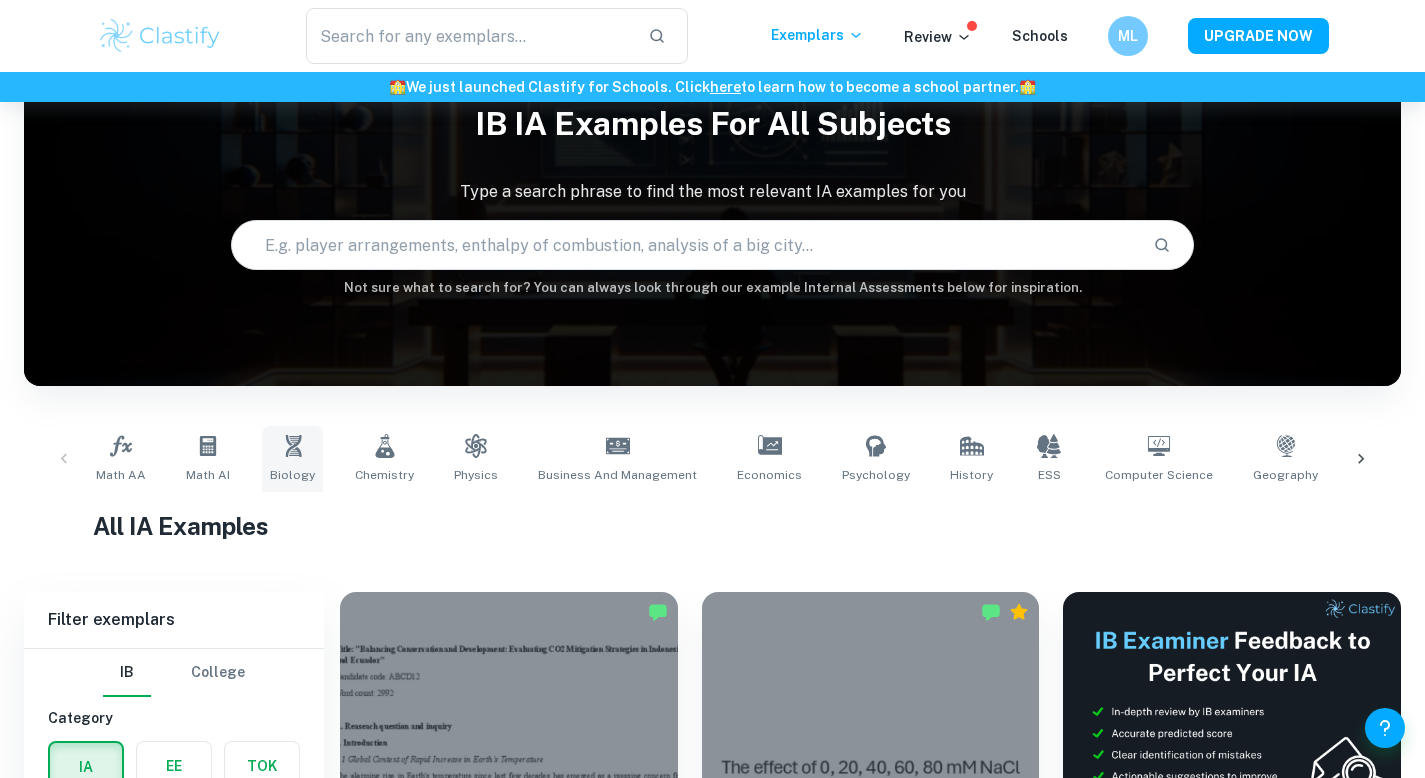 click 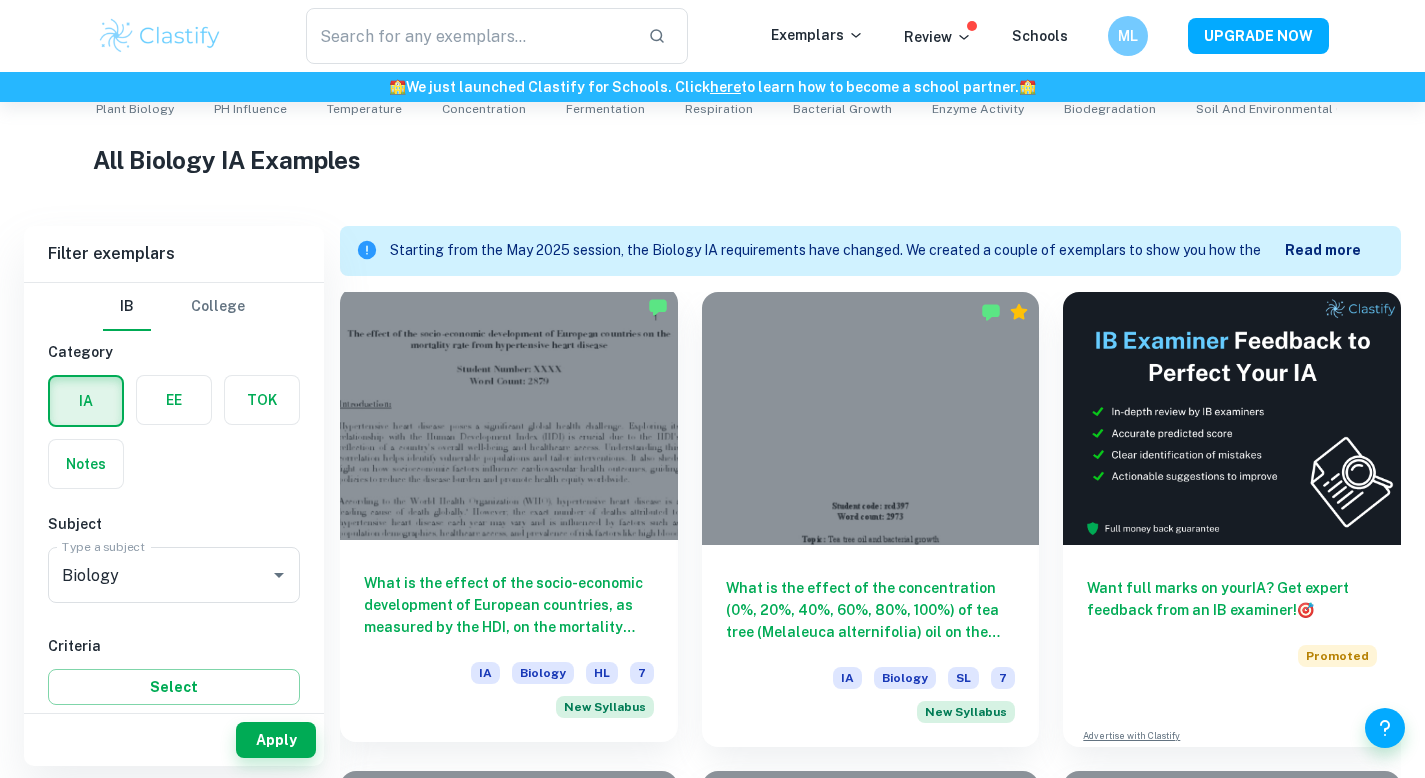 scroll, scrollTop: 371, scrollLeft: 0, axis: vertical 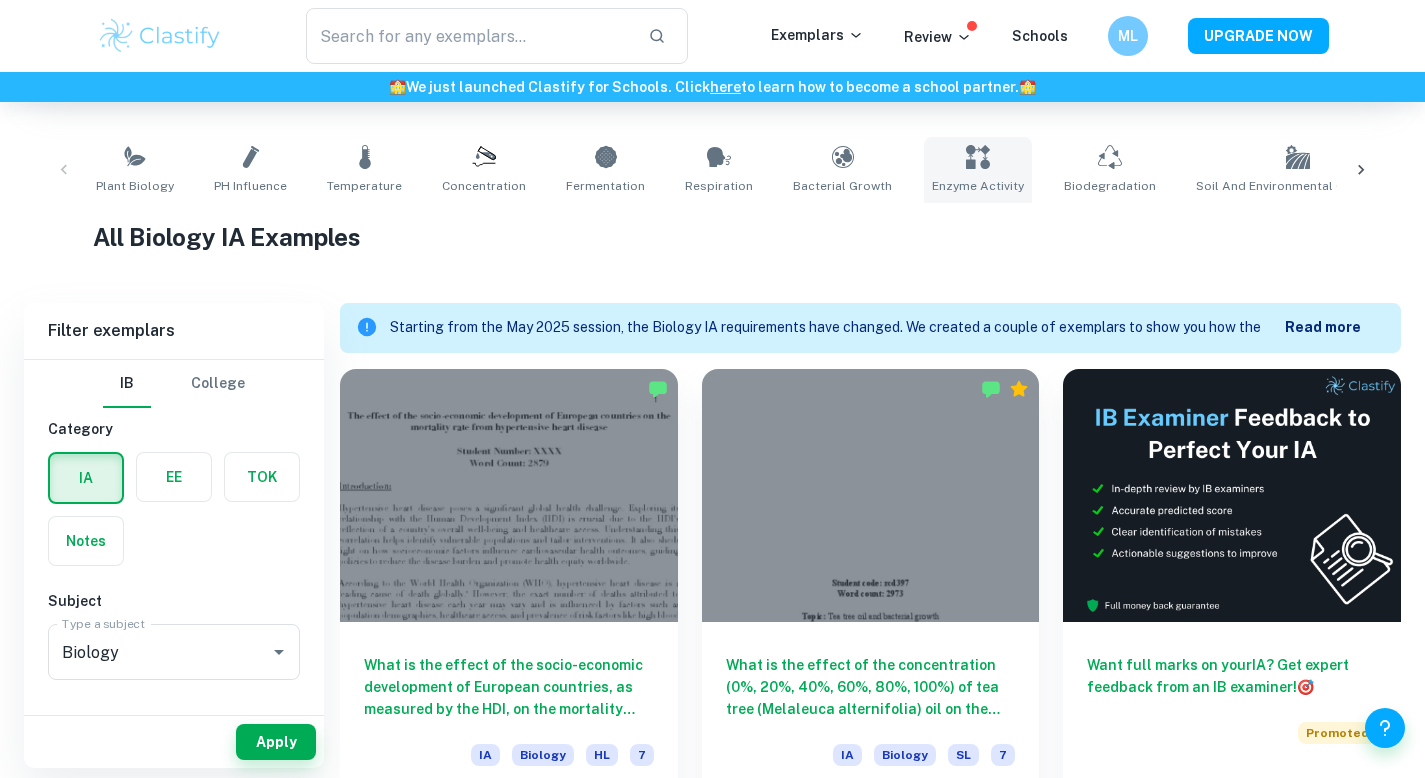 click 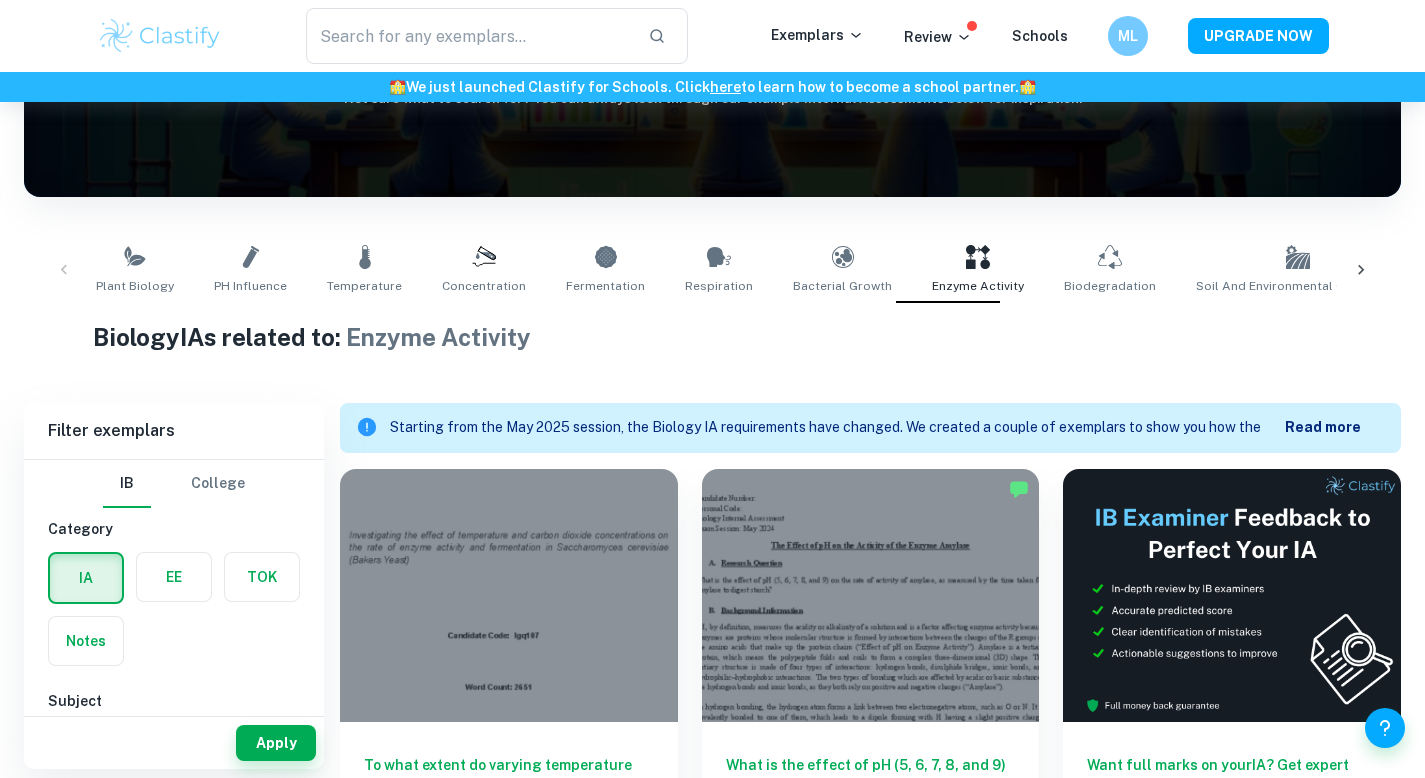 scroll, scrollTop: 601, scrollLeft: 0, axis: vertical 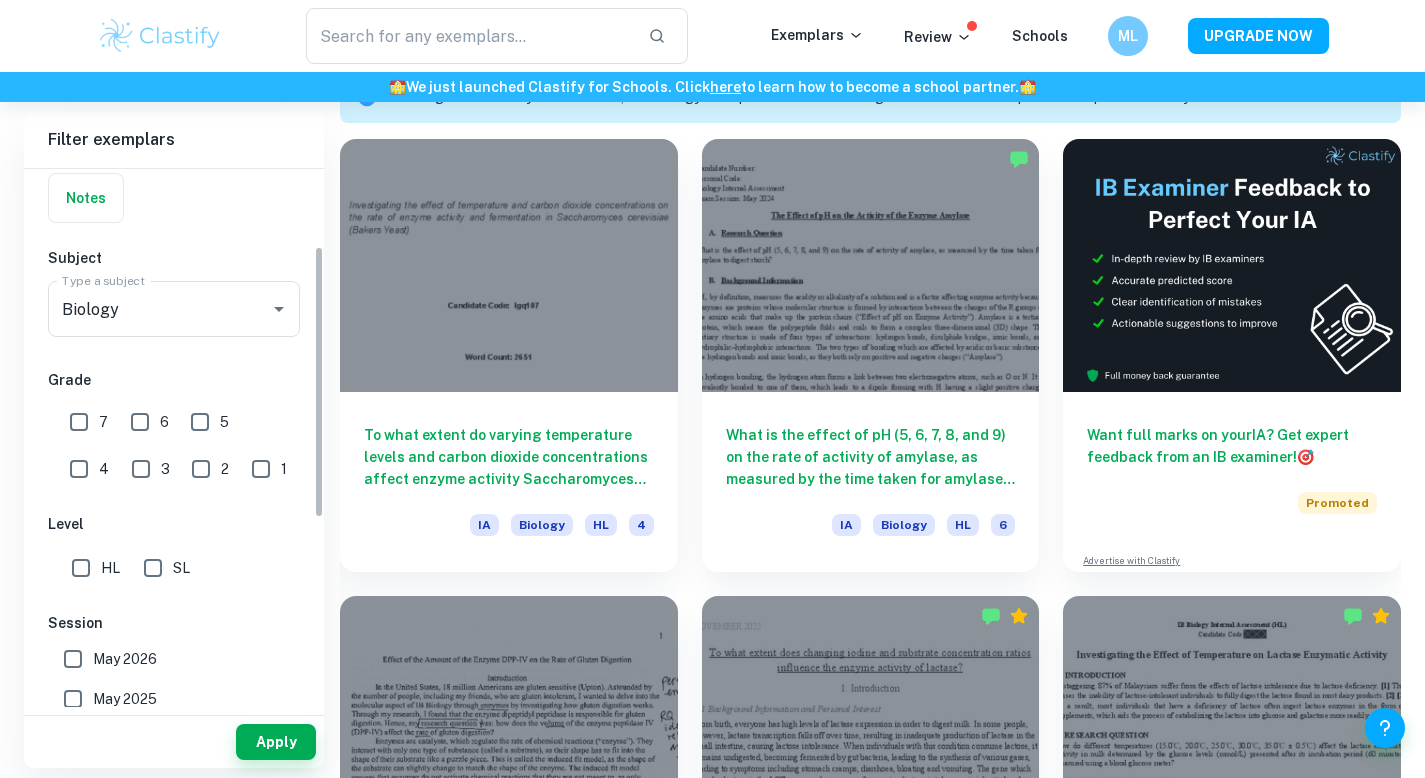 click on "7" at bounding box center [79, 422] 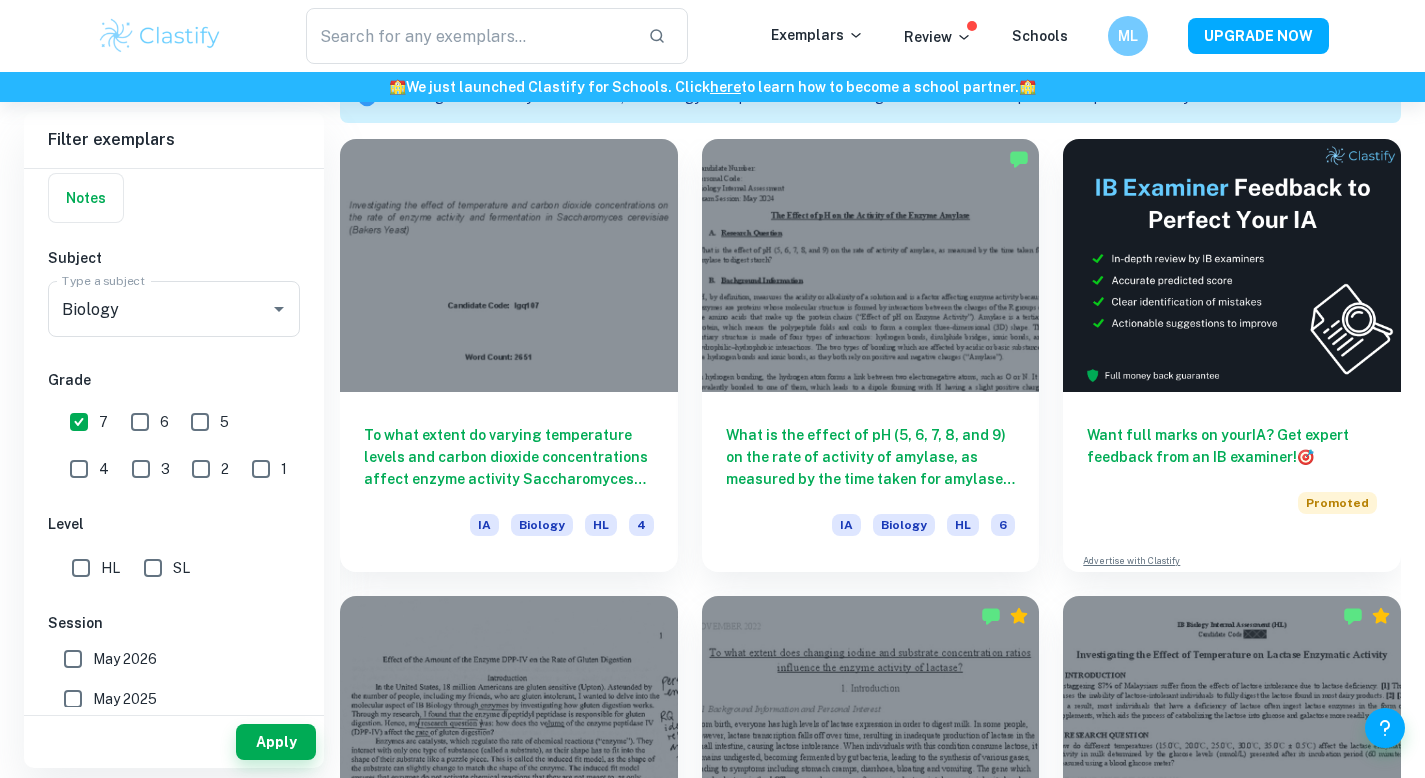 click on "HL" at bounding box center (81, 568) 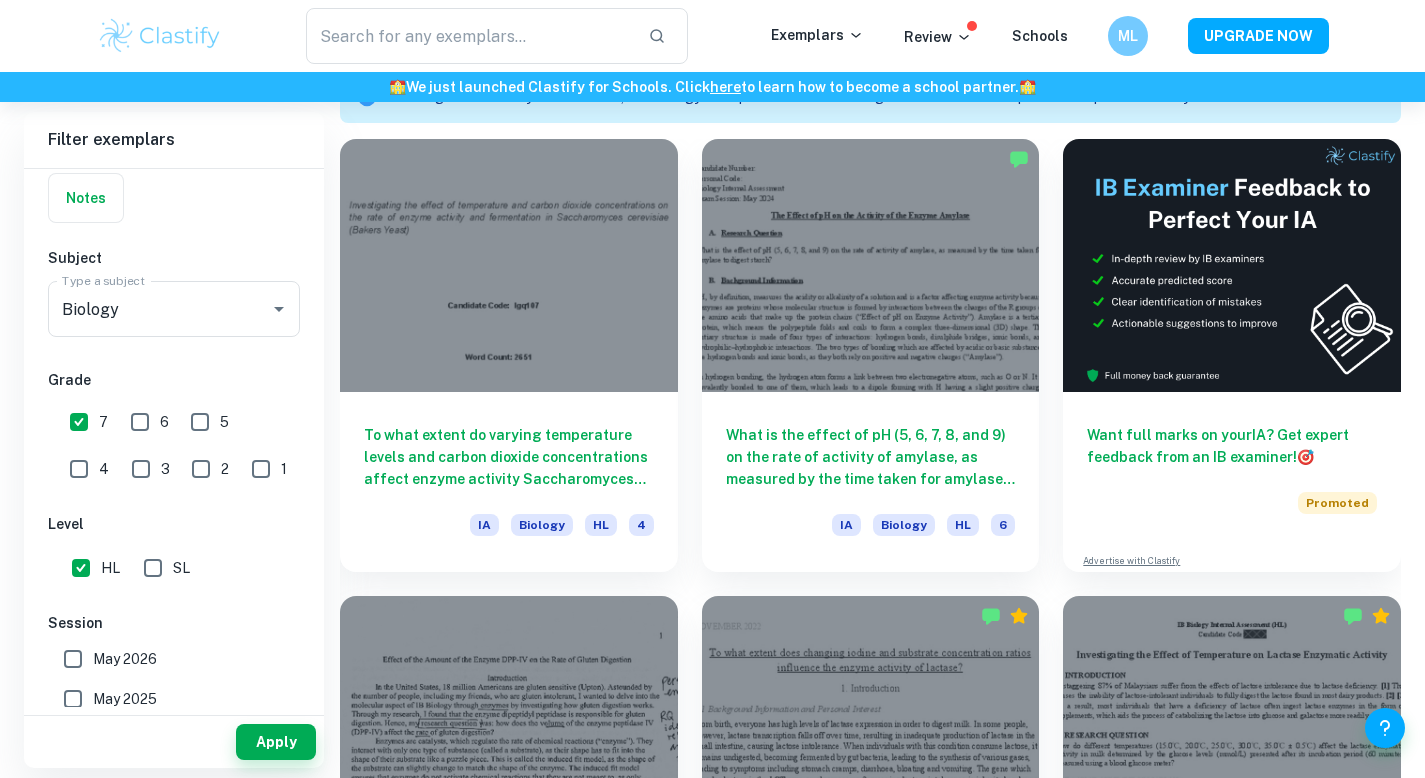 click on "Apply" at bounding box center (174, 742) 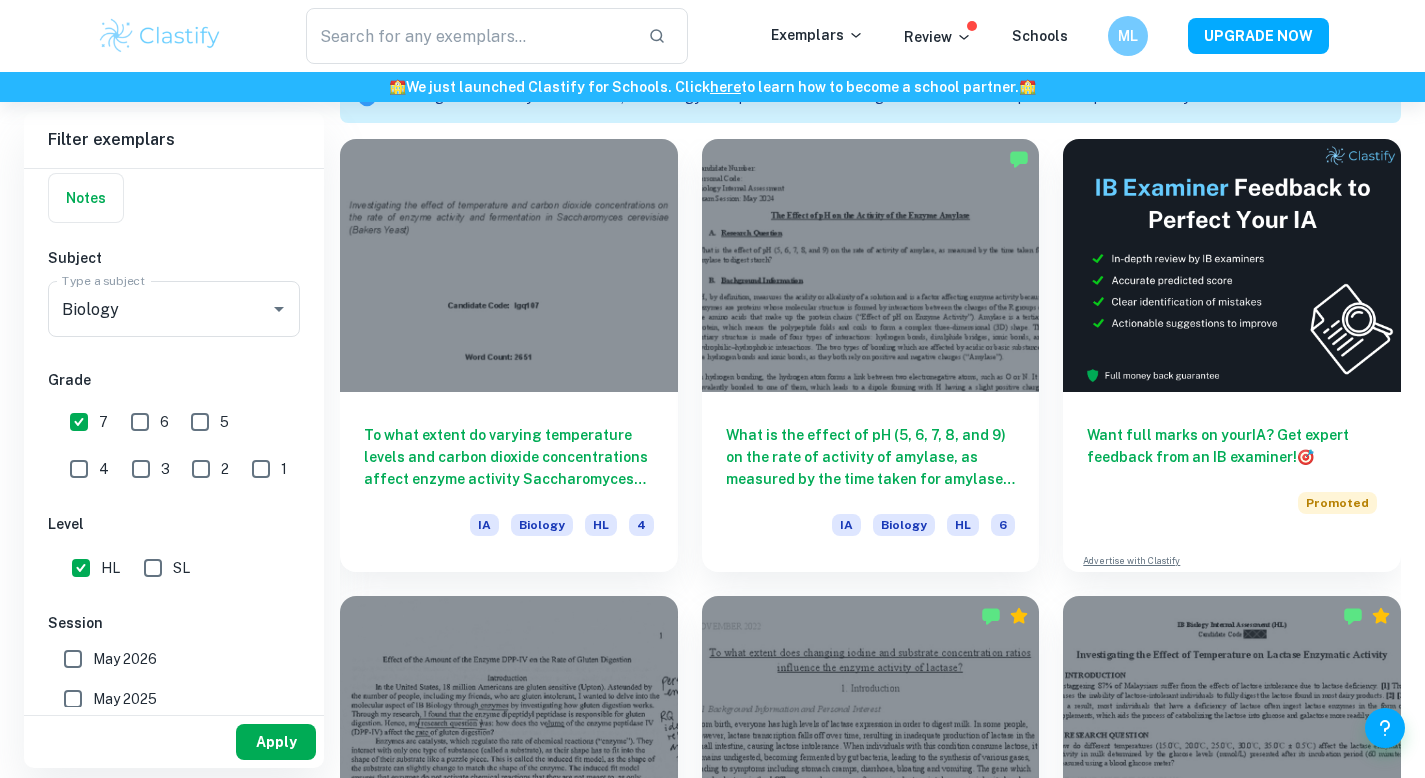 click on "Apply" at bounding box center (276, 742) 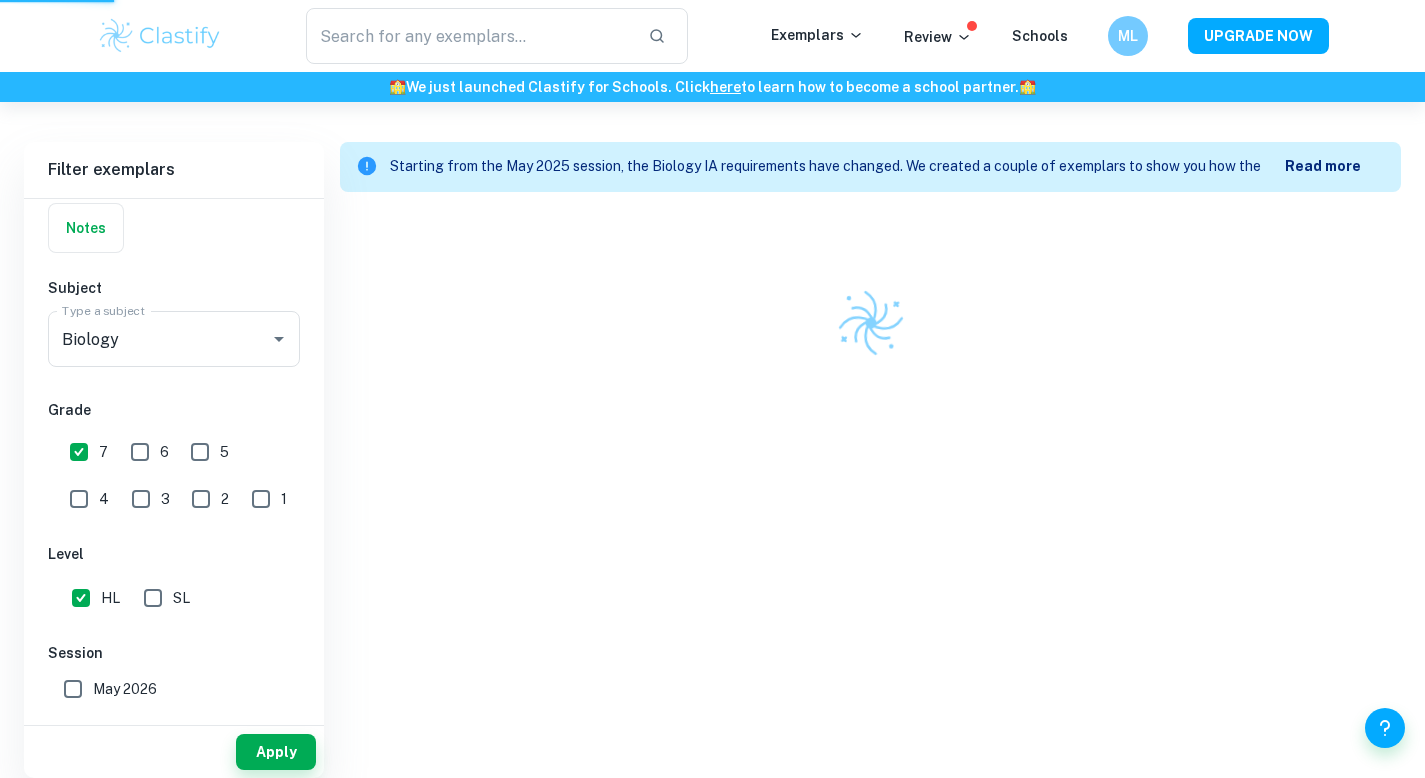 scroll, scrollTop: 522, scrollLeft: 0, axis: vertical 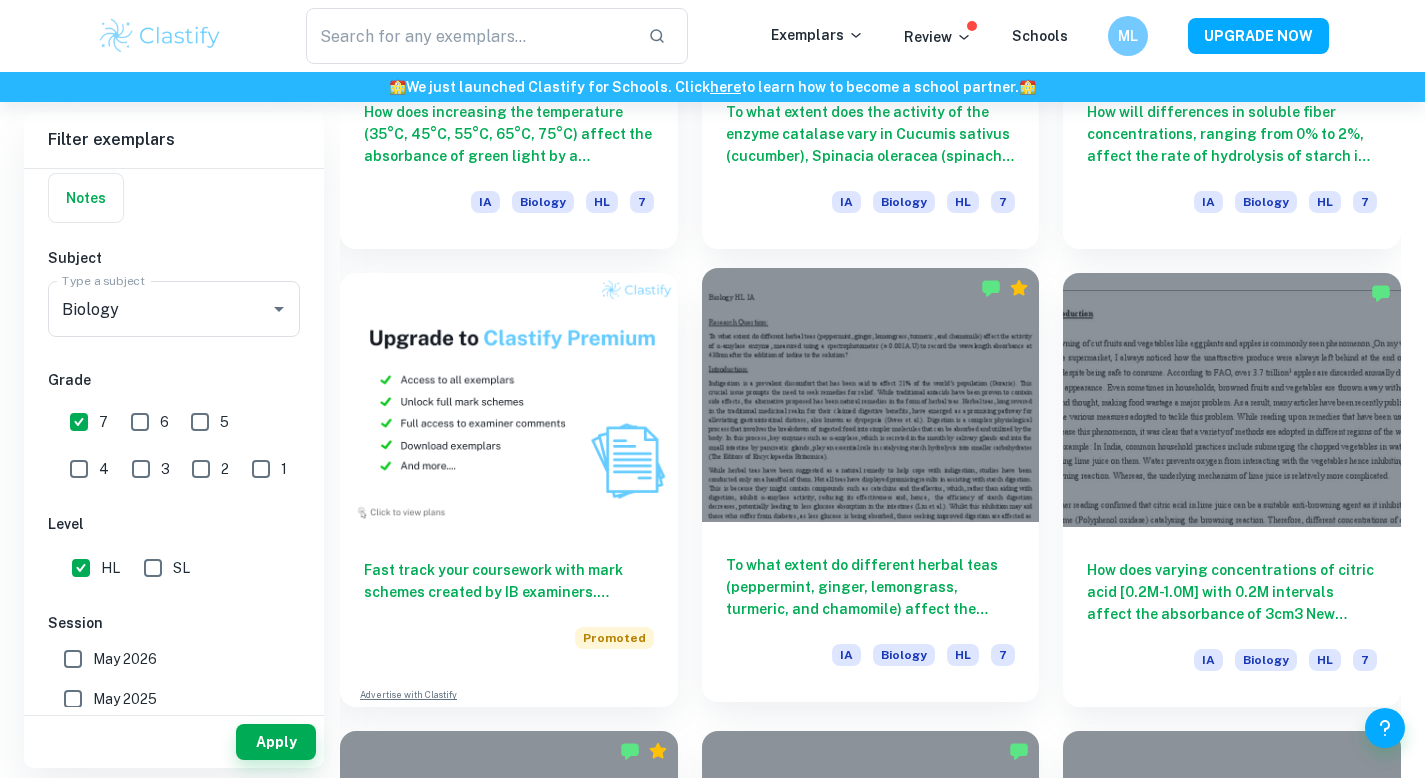 click on "To what extent do different herbal teas (peppermint, ginger, lemongrass, turmeric, and chamomile) affect the activity of α-amylase enzyme, measured using a spectrophotometer (± 0.001A.U) to record the wavelength absorbance at 430nm after the addition of iodine to the solution?" at bounding box center [871, 587] 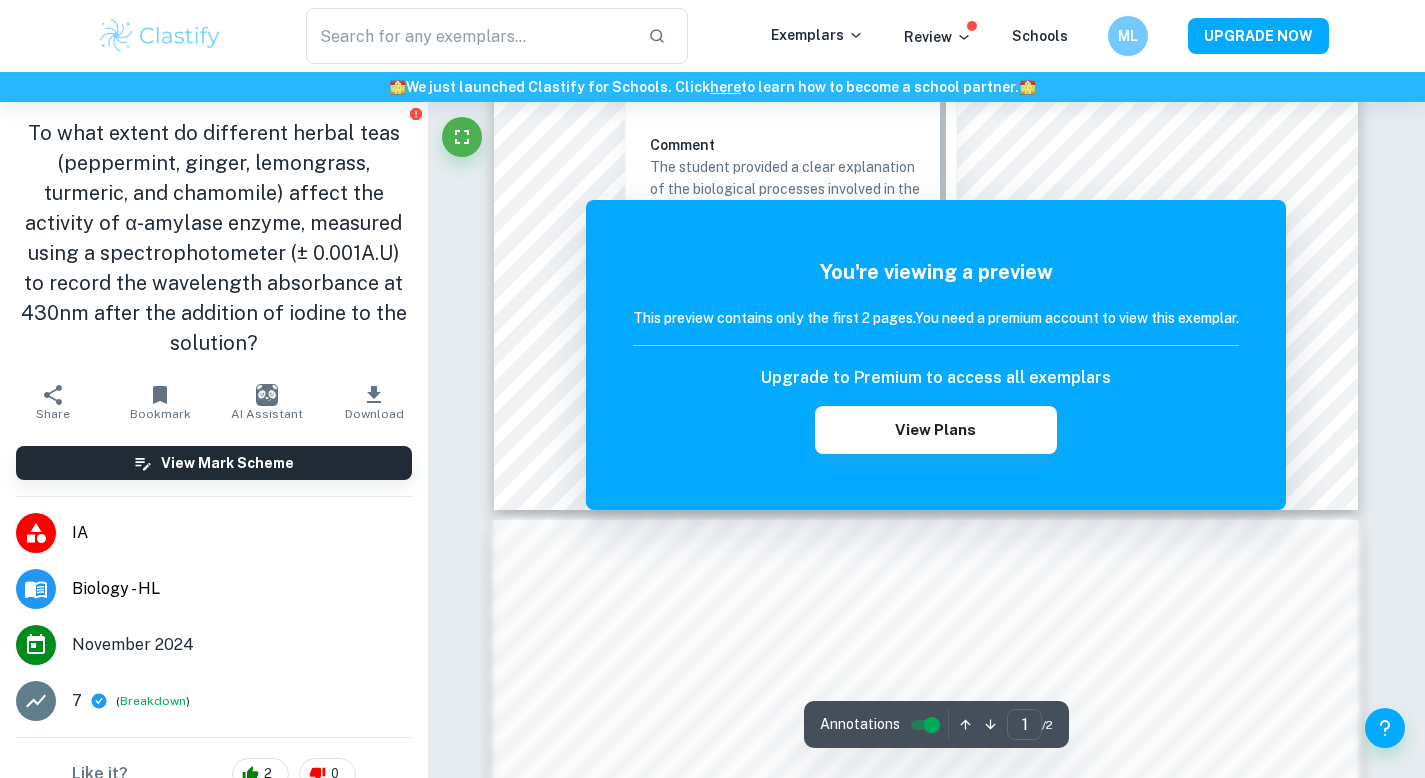 scroll, scrollTop: 738, scrollLeft: 0, axis: vertical 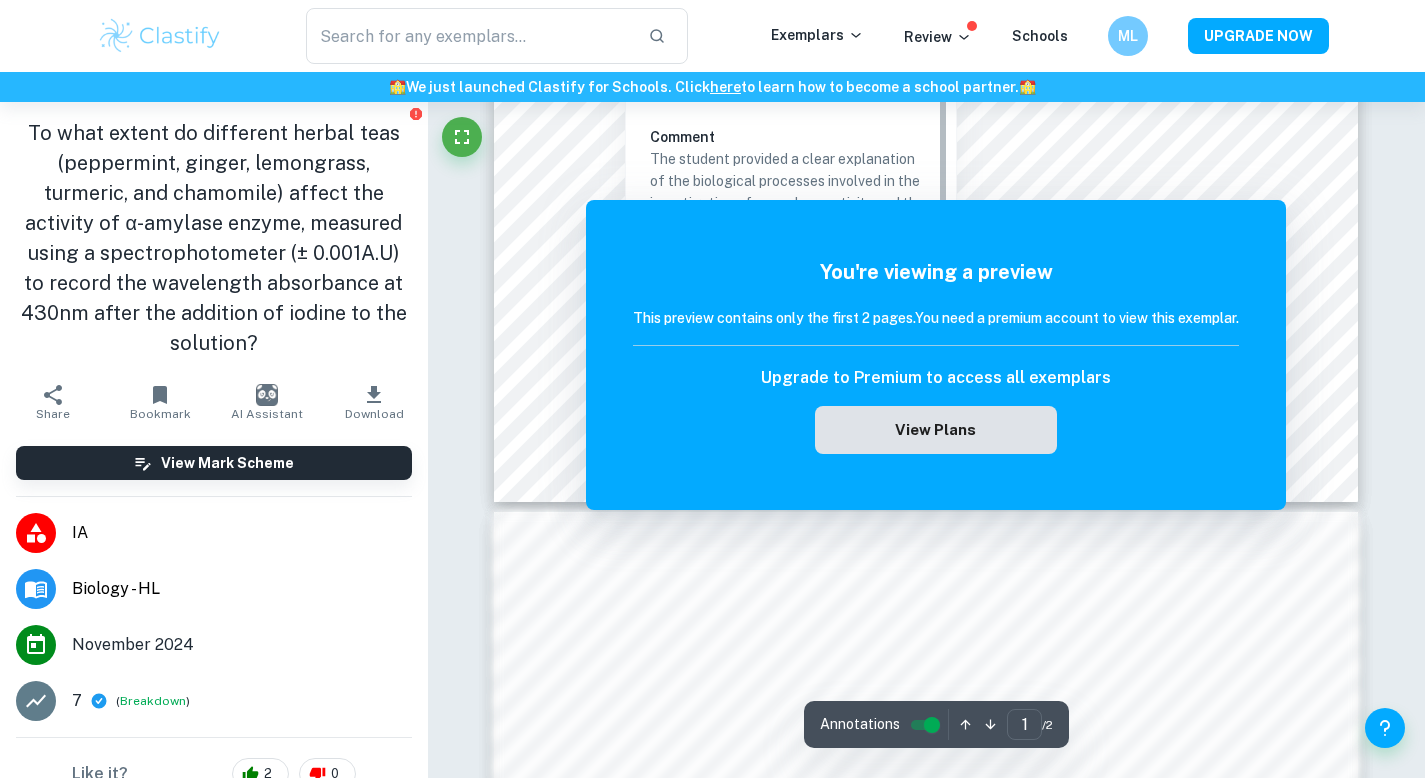 click on "View Plans" at bounding box center [936, 430] 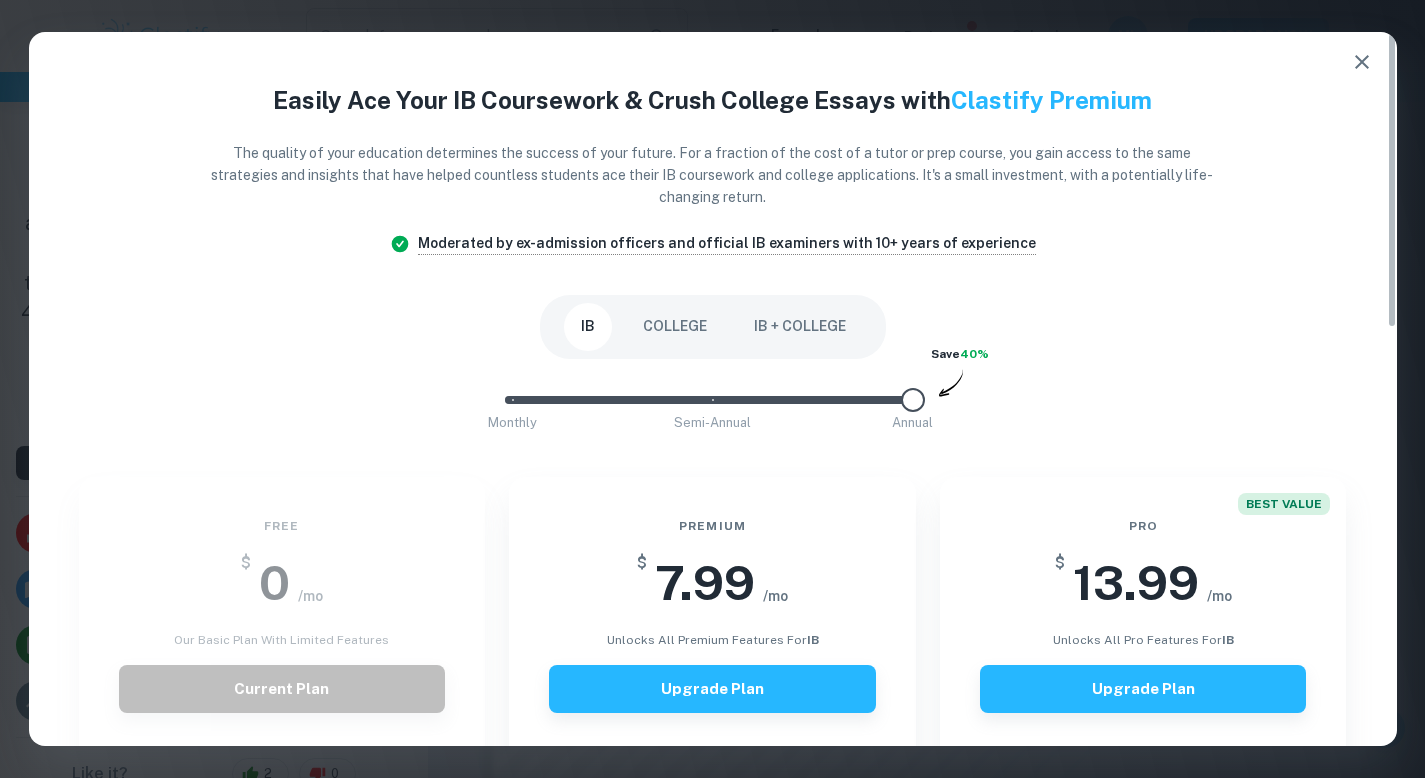 click 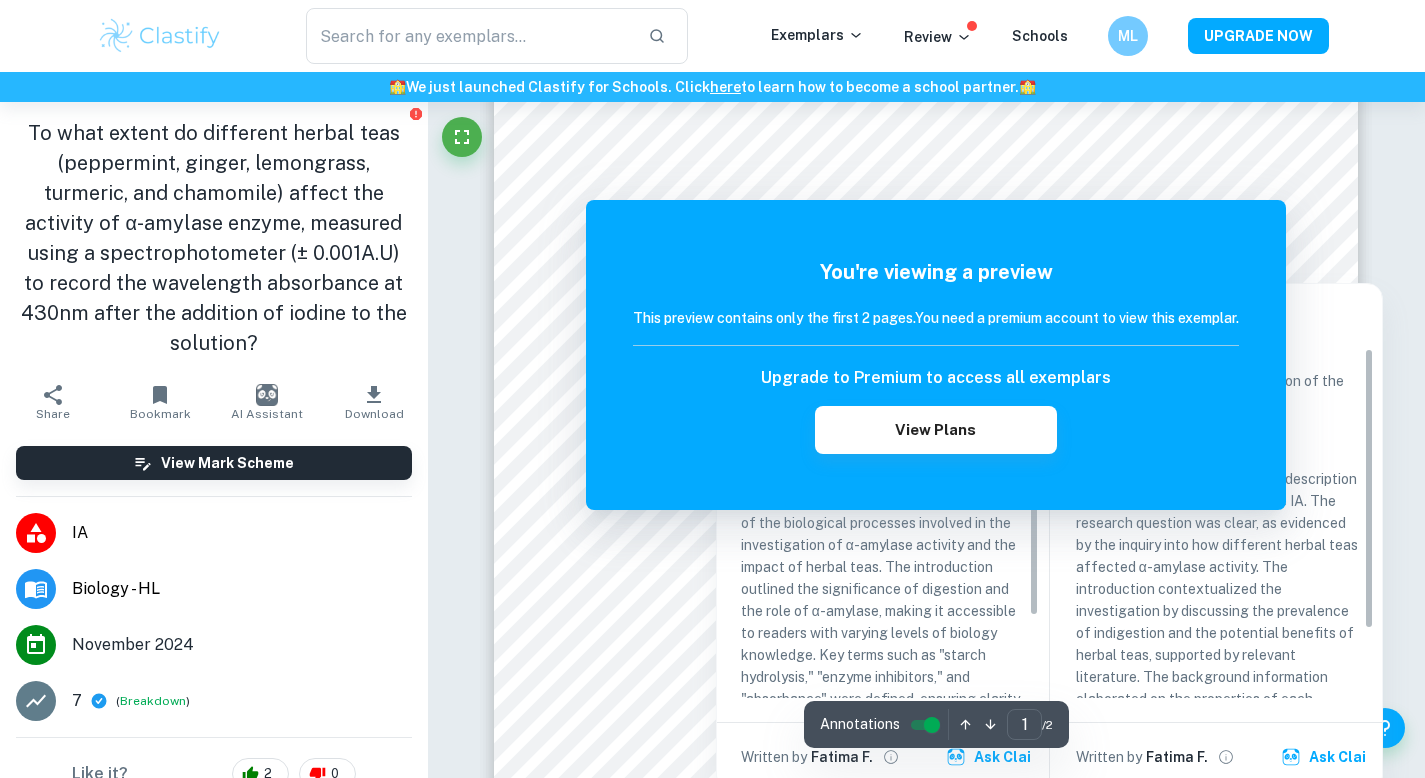 scroll, scrollTop: 270, scrollLeft: 0, axis: vertical 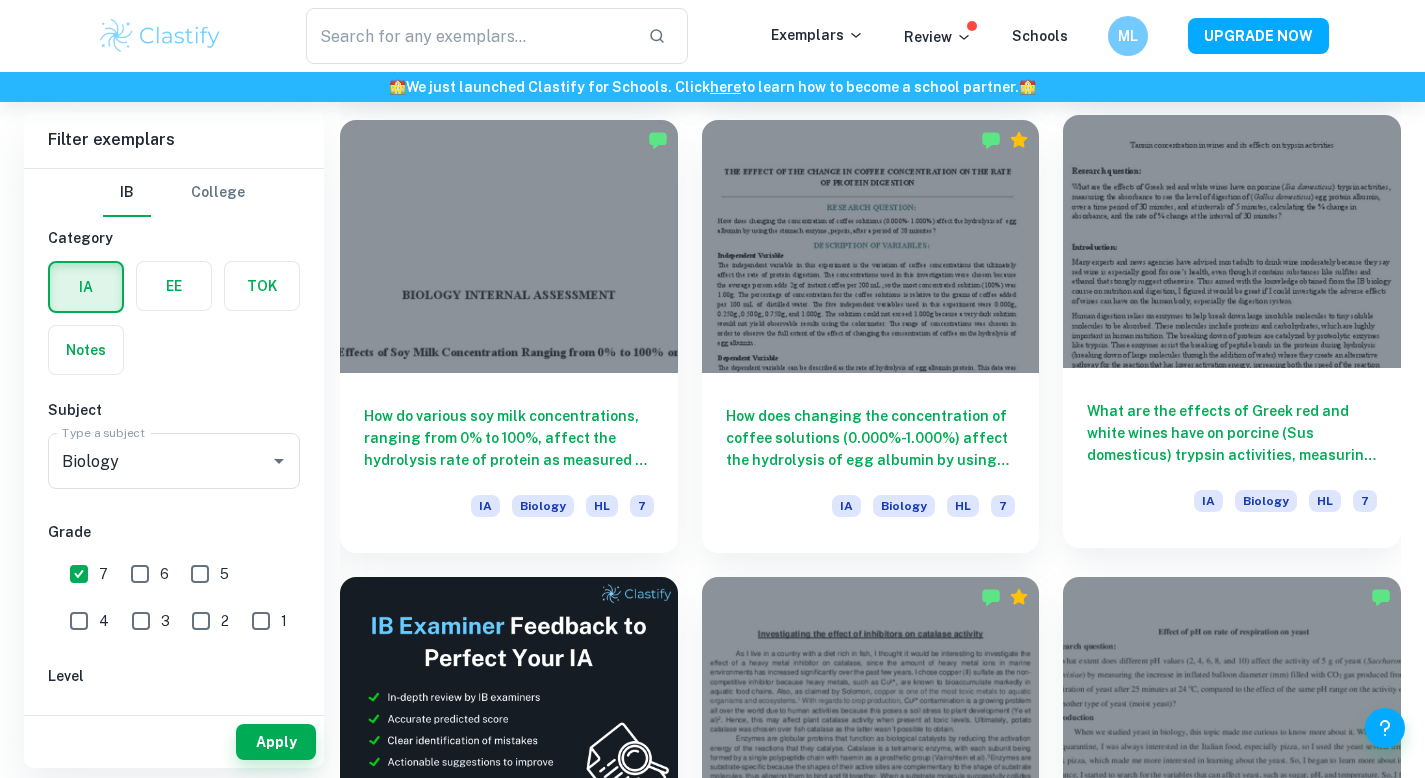 click on "What are the effects of Greek red and white wines have on porcine (Sus domesticus) trypsin activities, measuring the absorbance to see the level of digestion of (Gallus domesticus) egg protein albumin, over a time period of 30 minutes, and at intervals of 5 minutes, calculating the % change in absorbance, and the rate of % change at the interval of 30 minutes?" at bounding box center (1232, 433) 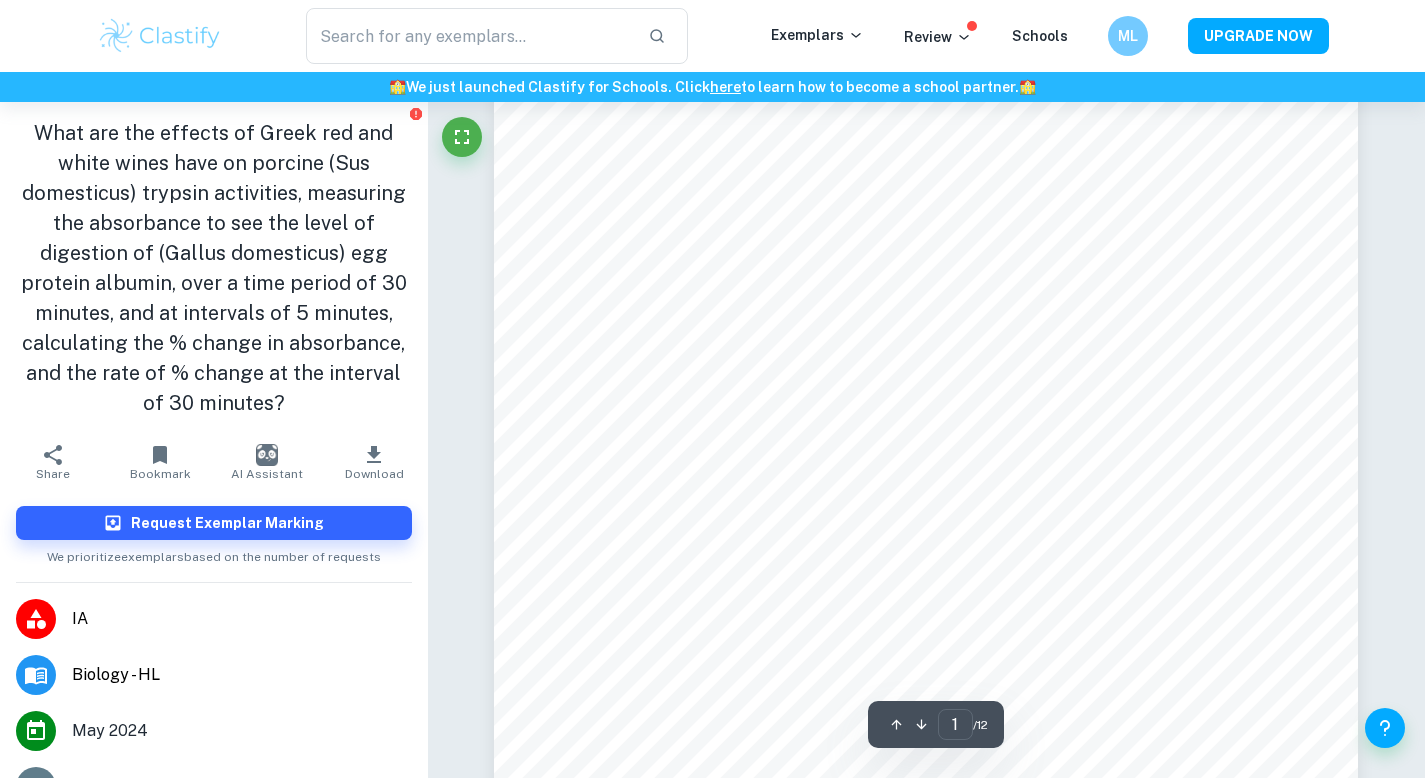 scroll, scrollTop: 145, scrollLeft: 0, axis: vertical 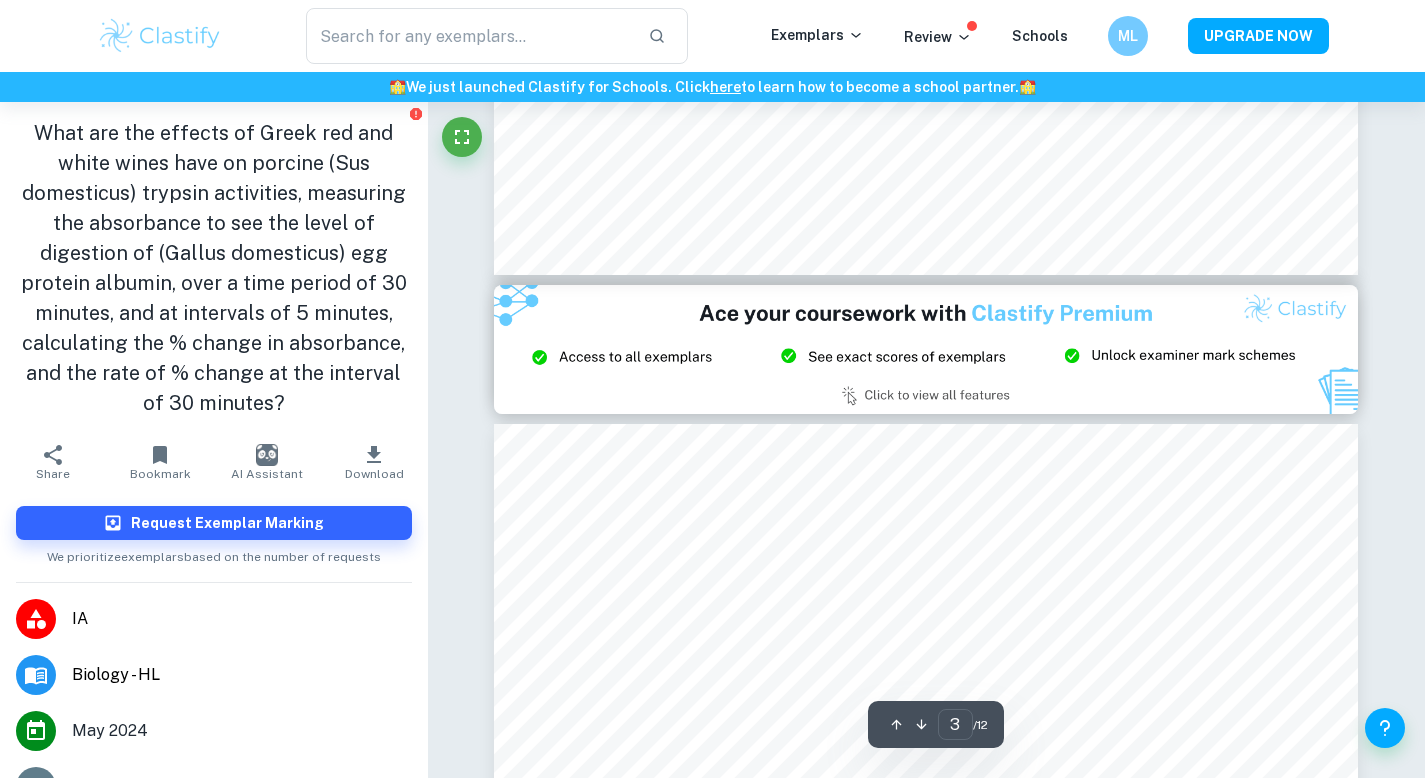 type on "2" 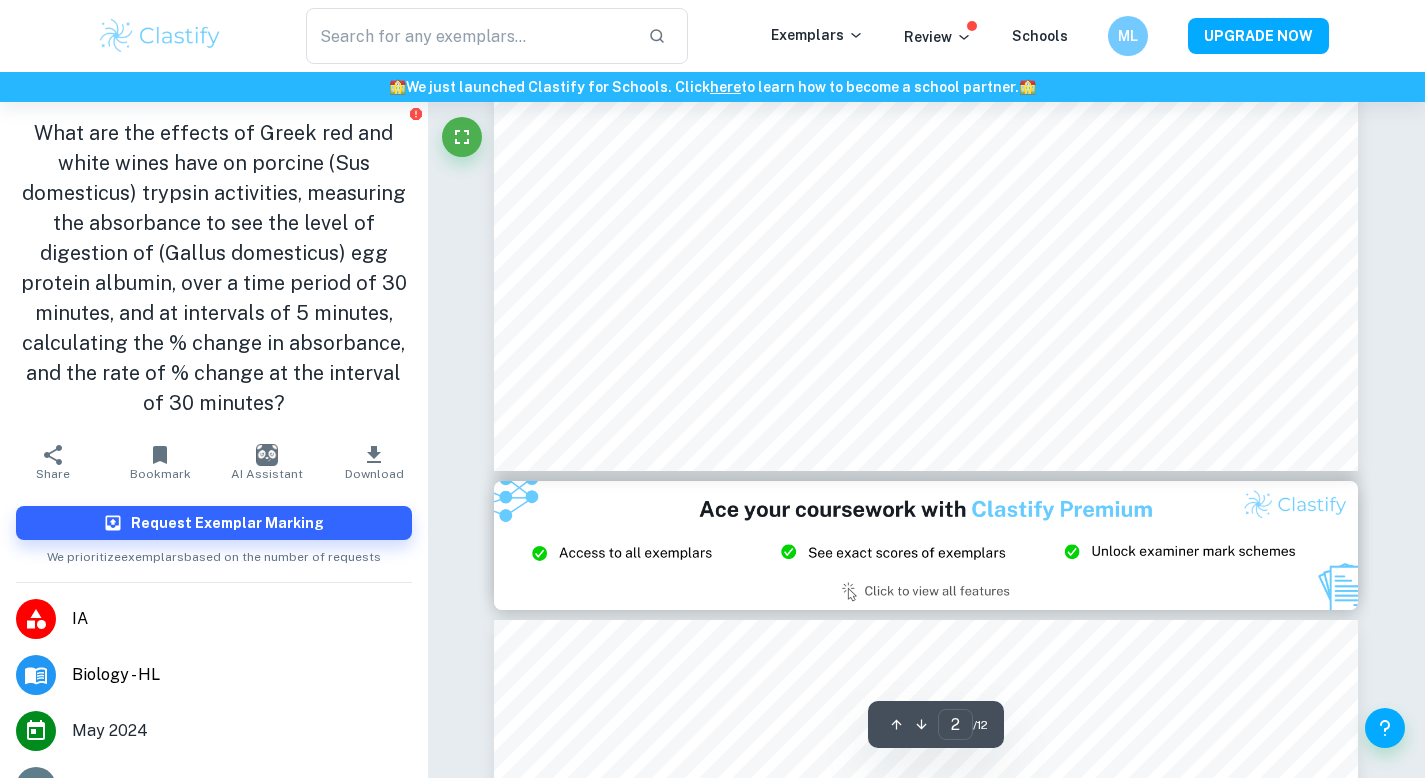 scroll, scrollTop: 1735, scrollLeft: 0, axis: vertical 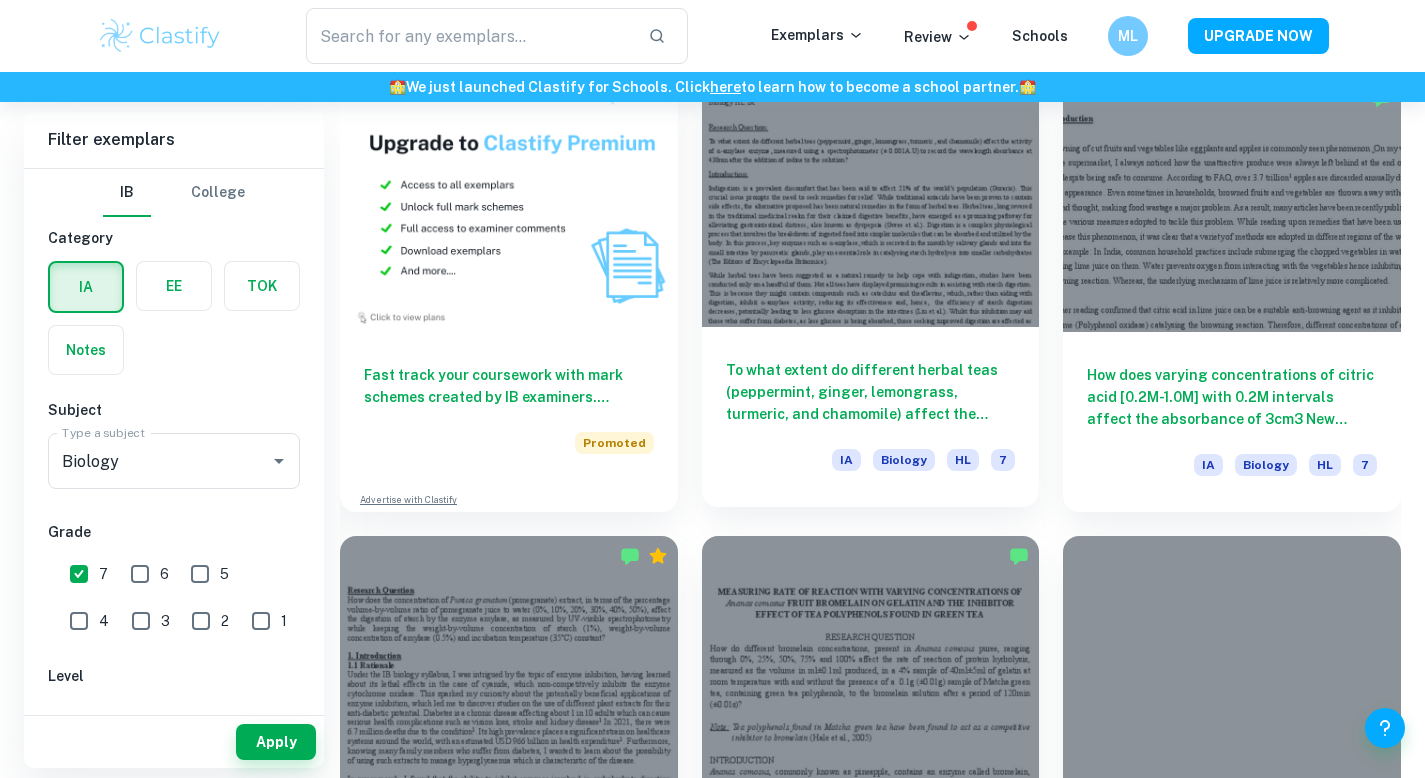 click at bounding box center (871, 199) 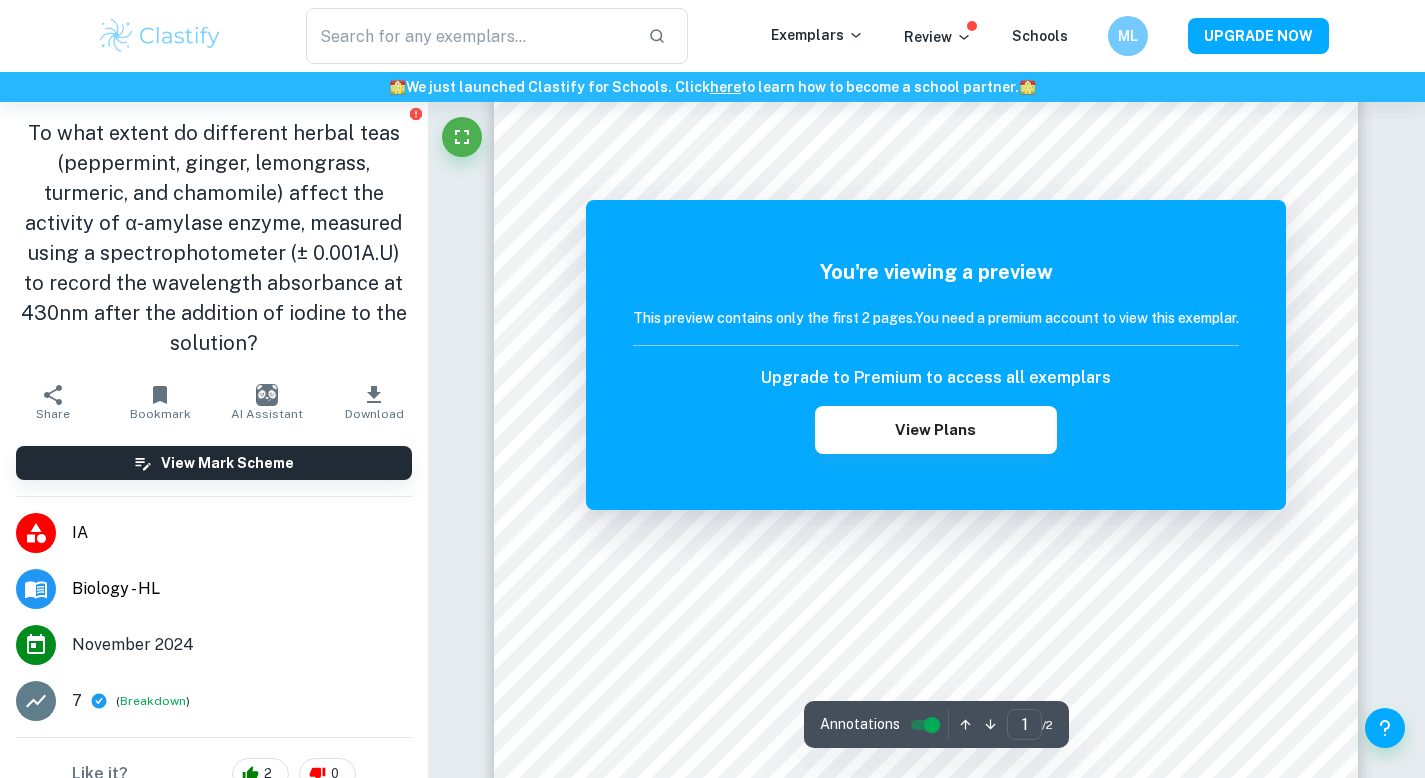 scroll, scrollTop: 344, scrollLeft: 0, axis: vertical 